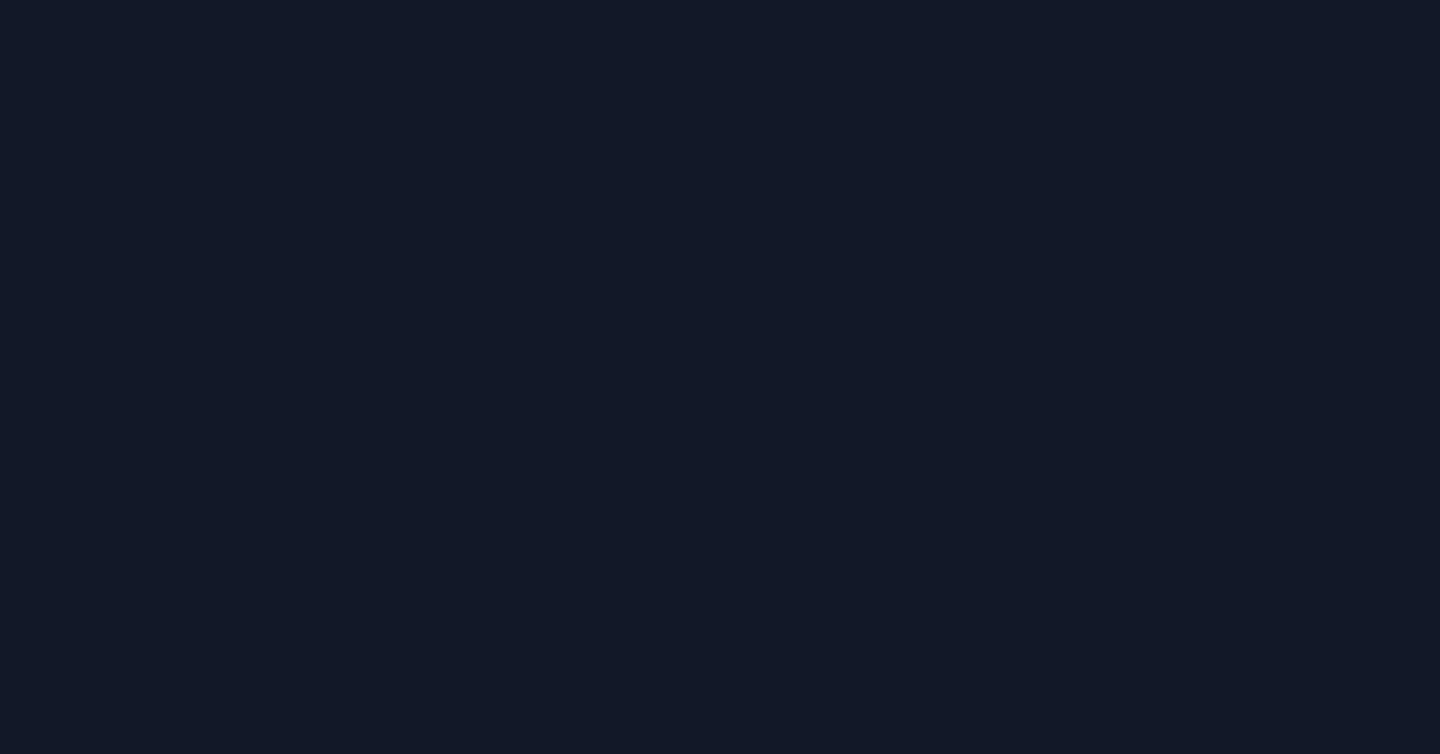 scroll, scrollTop: 0, scrollLeft: 0, axis: both 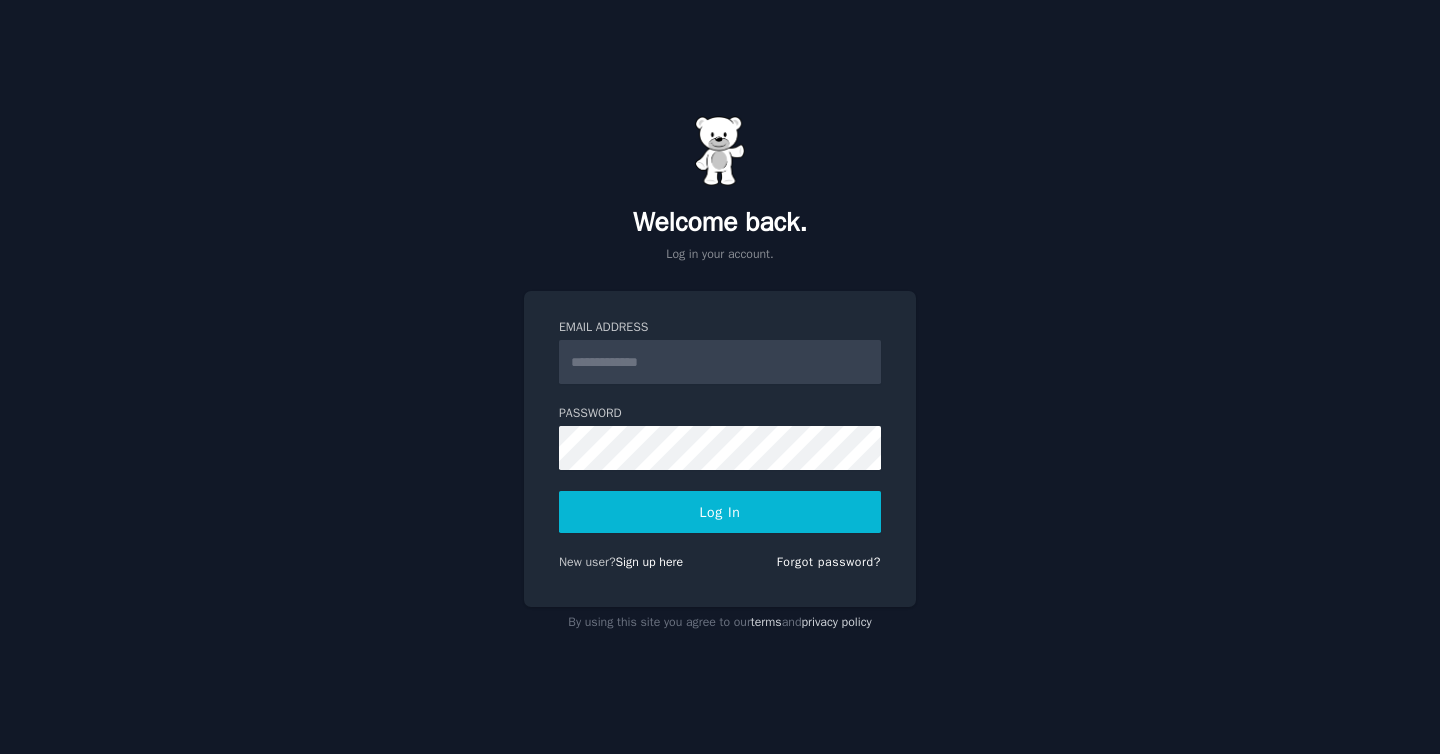 click on "Email Address" at bounding box center (720, 362) 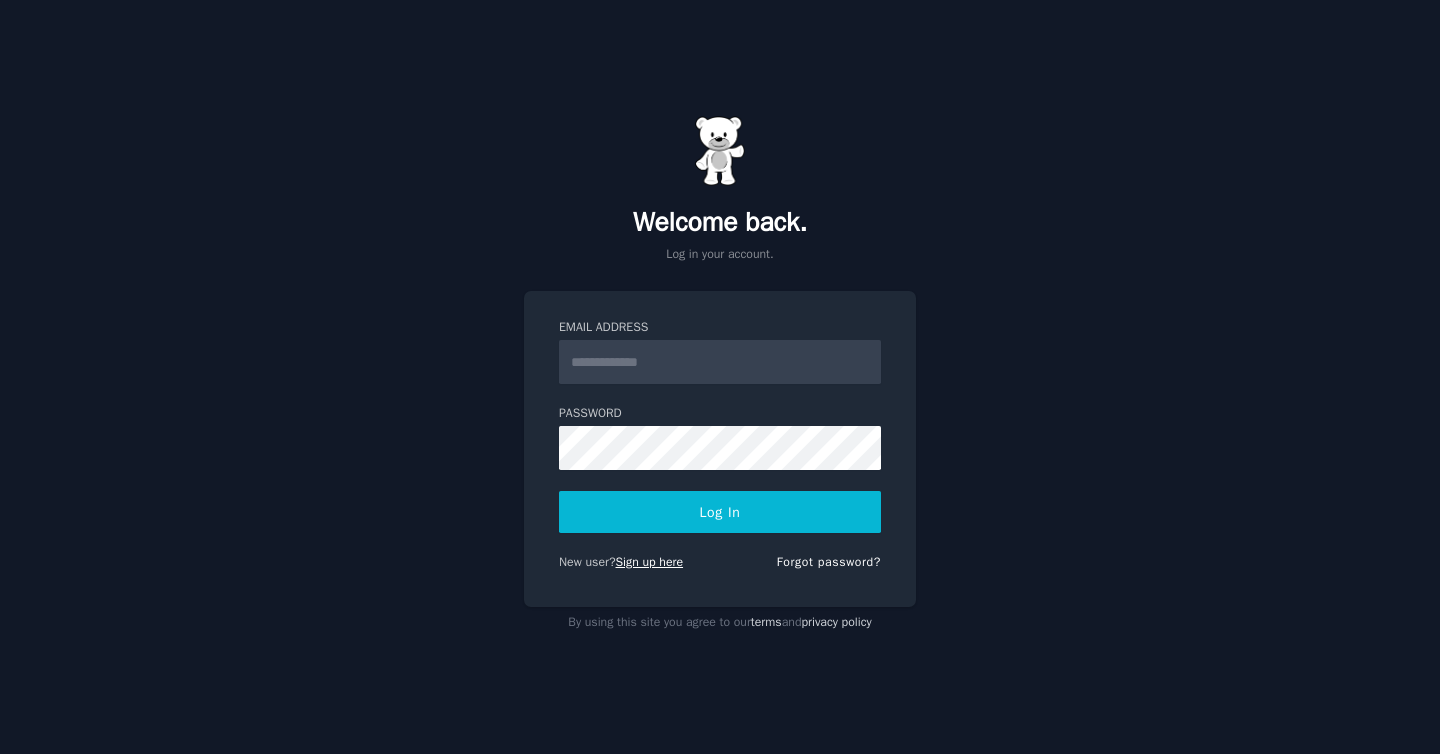 click on "Sign up here" at bounding box center (650, 562) 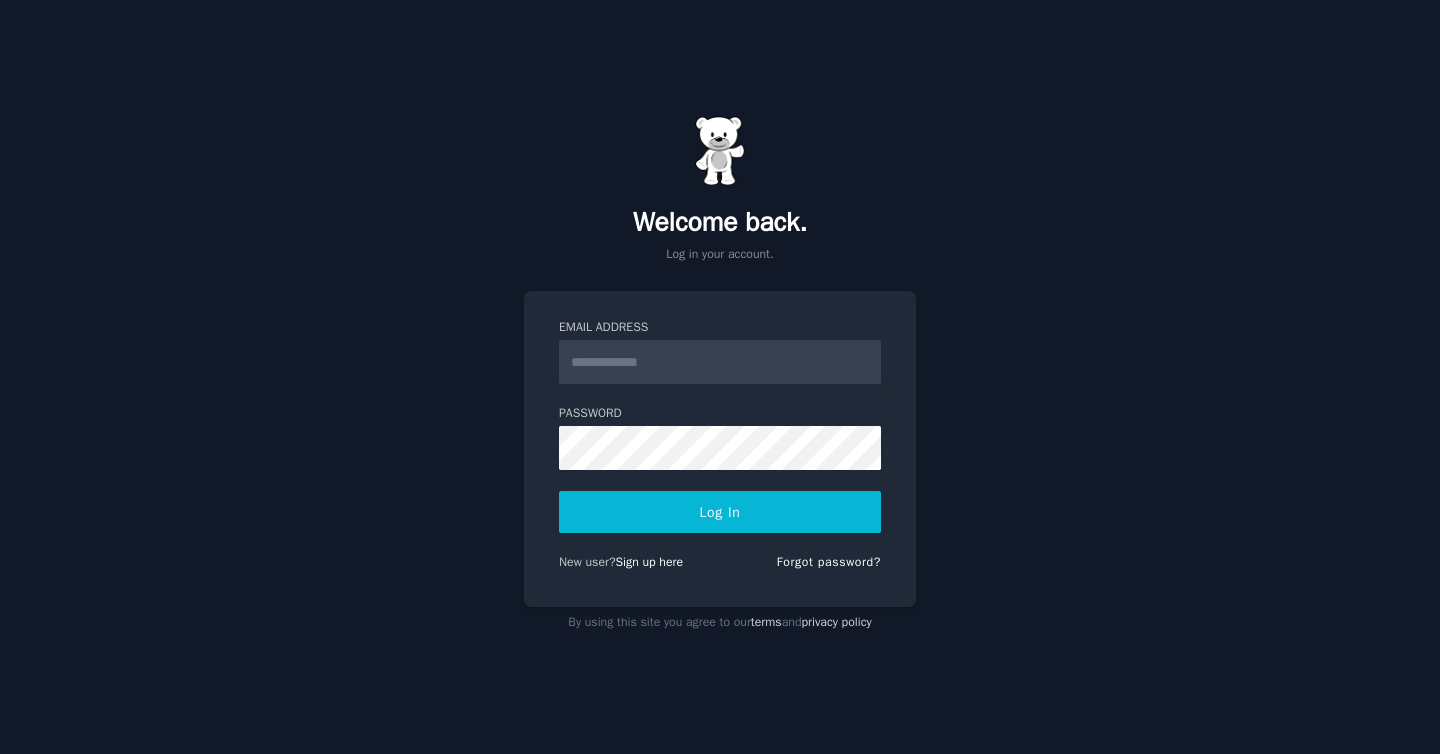 scroll, scrollTop: 0, scrollLeft: 0, axis: both 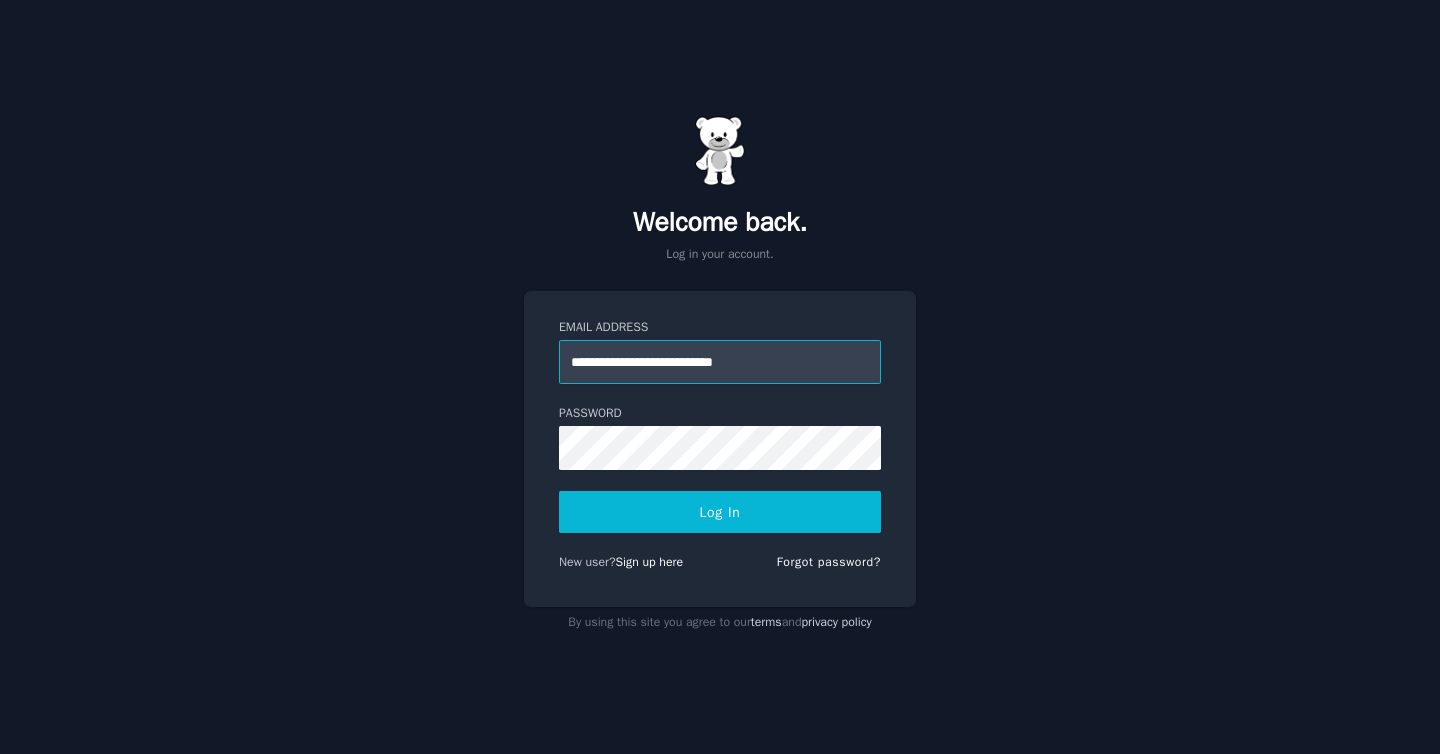 type on "**********" 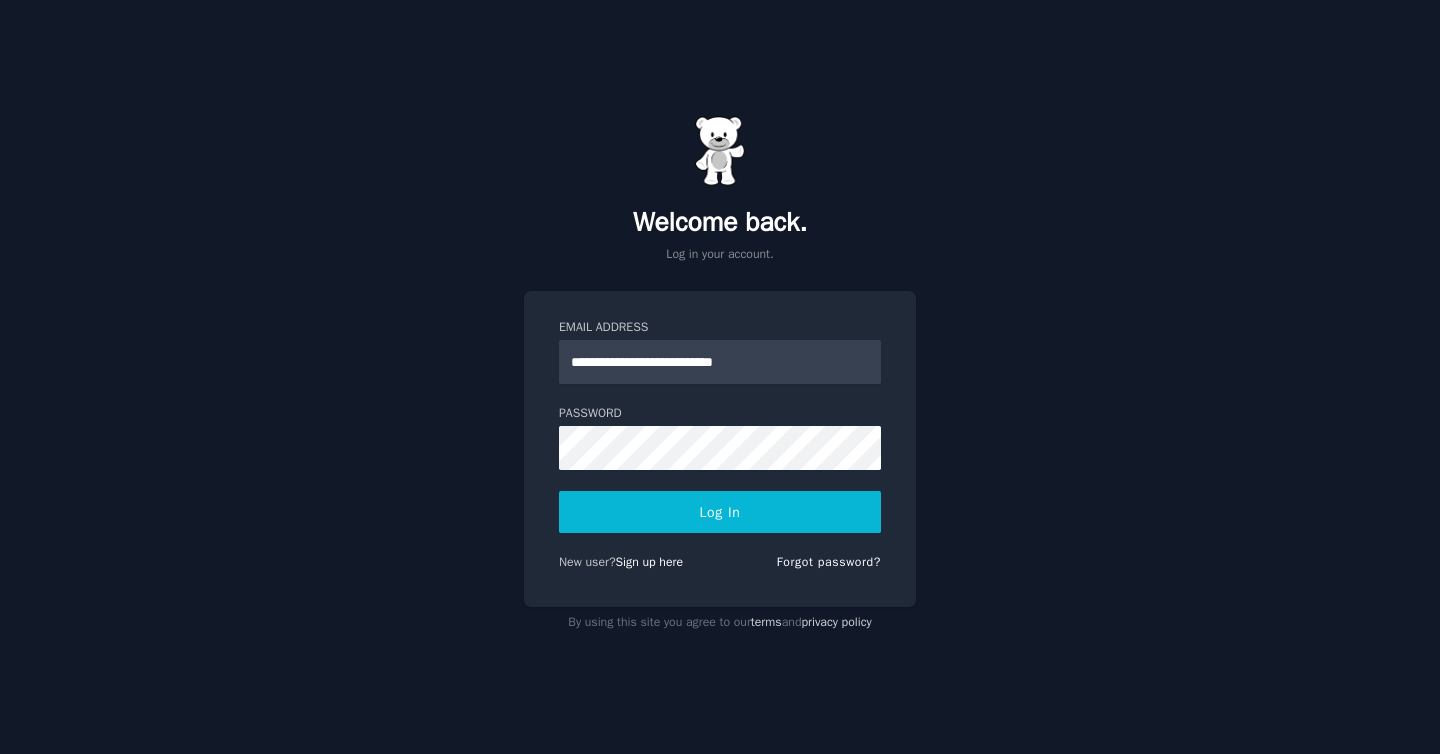 click on "Log In" at bounding box center [720, 512] 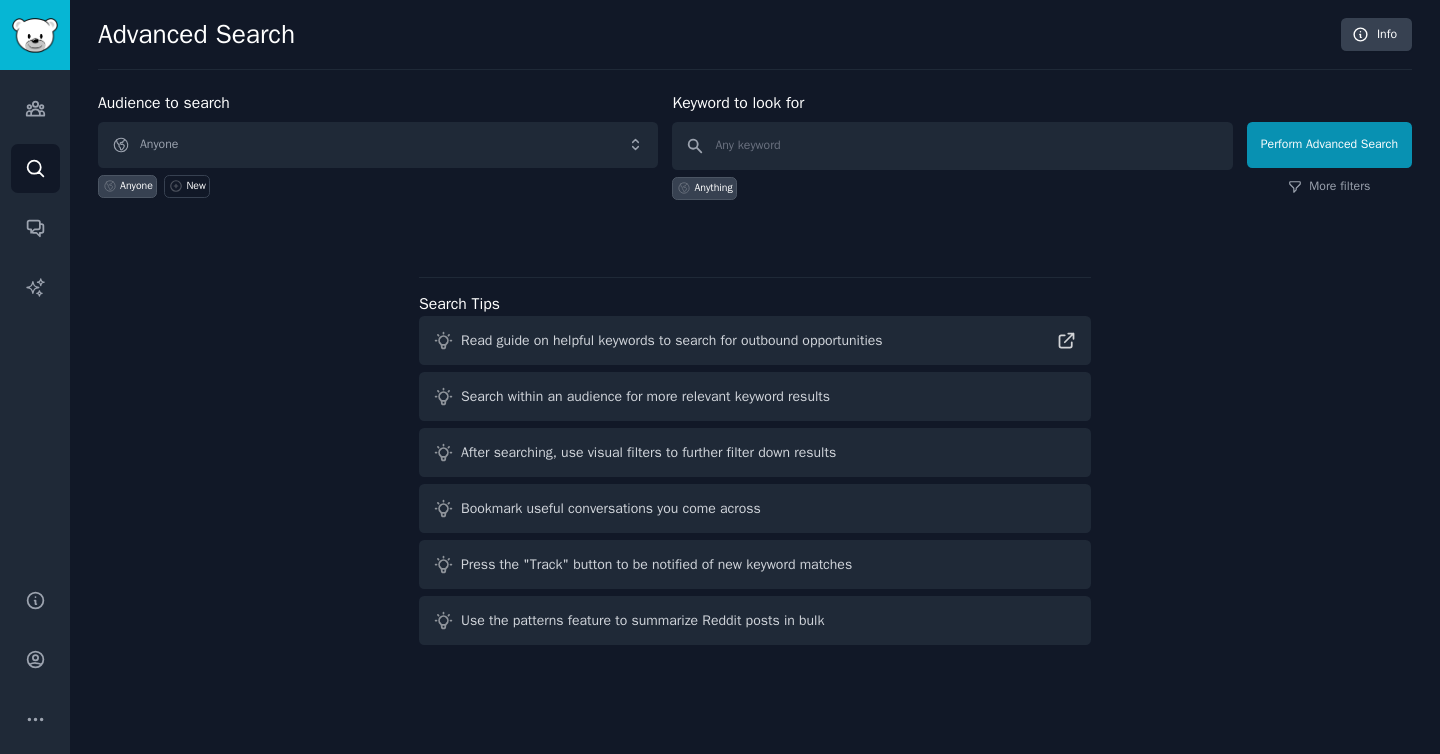 scroll, scrollTop: 0, scrollLeft: 0, axis: both 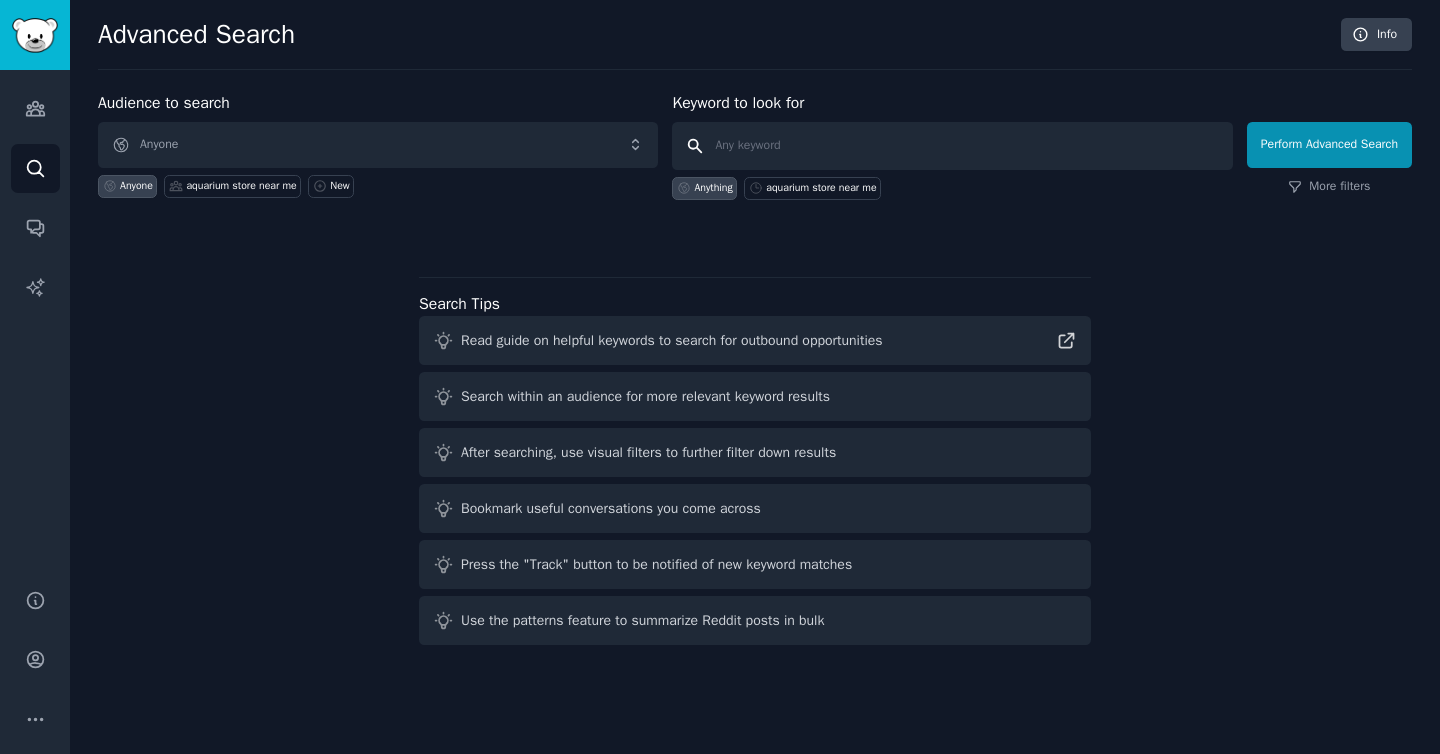 click at bounding box center [952, 146] 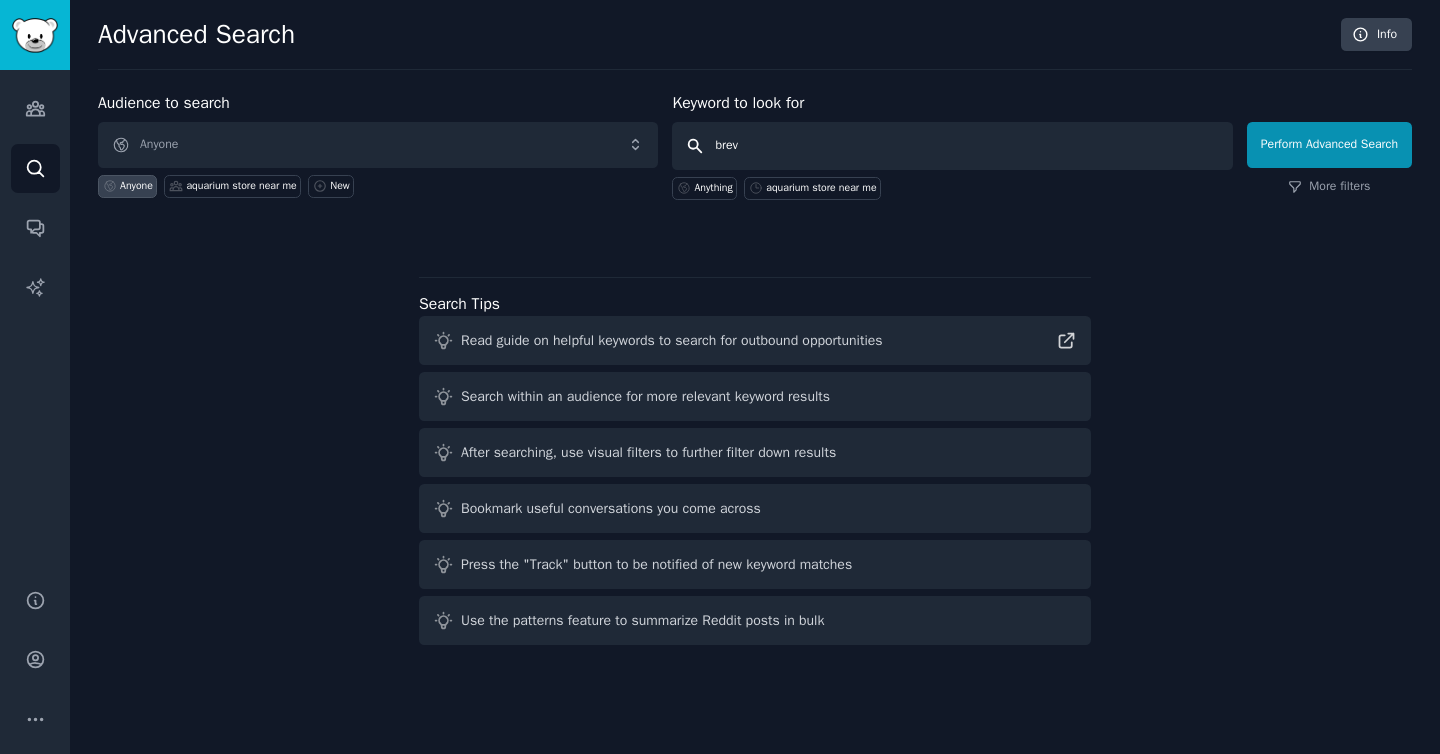 type on "brevo" 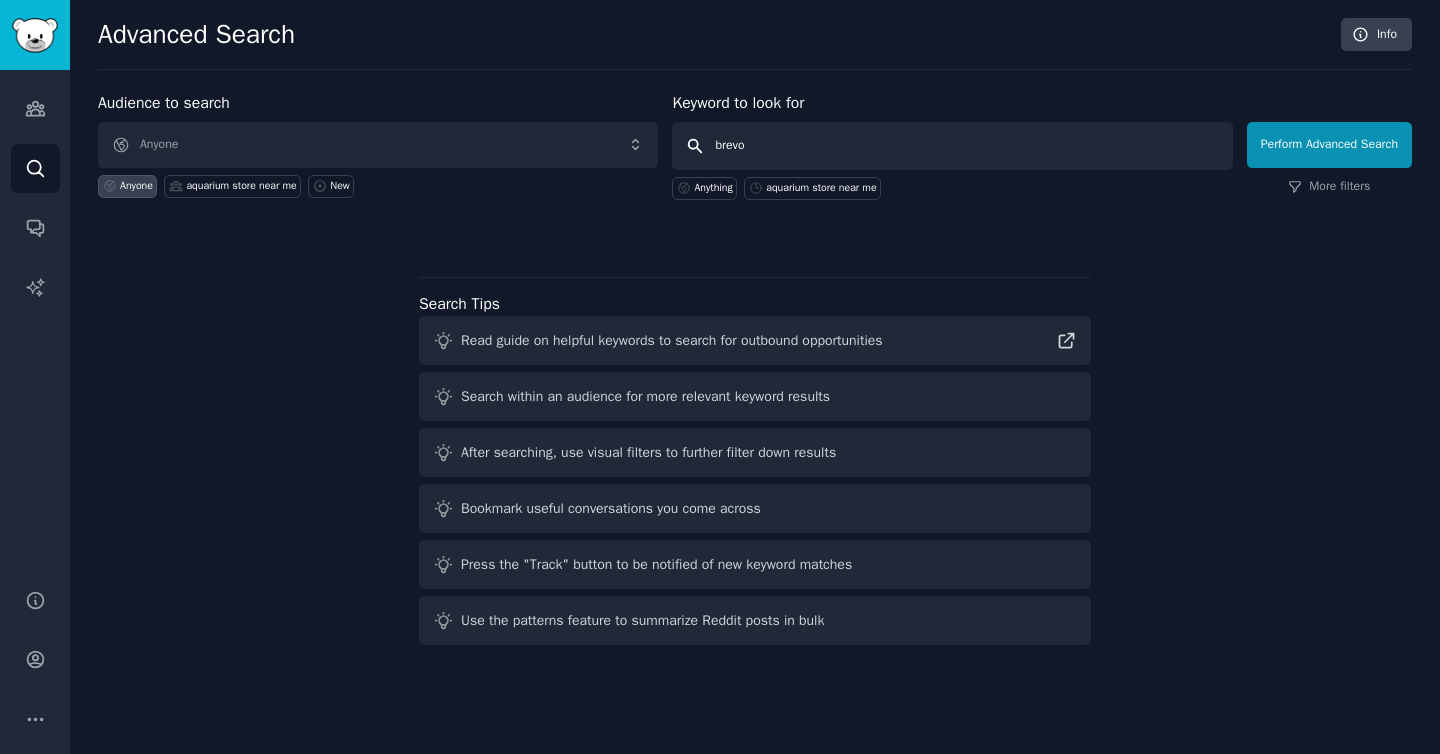 click on "Perform Advanced Search" at bounding box center [1329, 145] 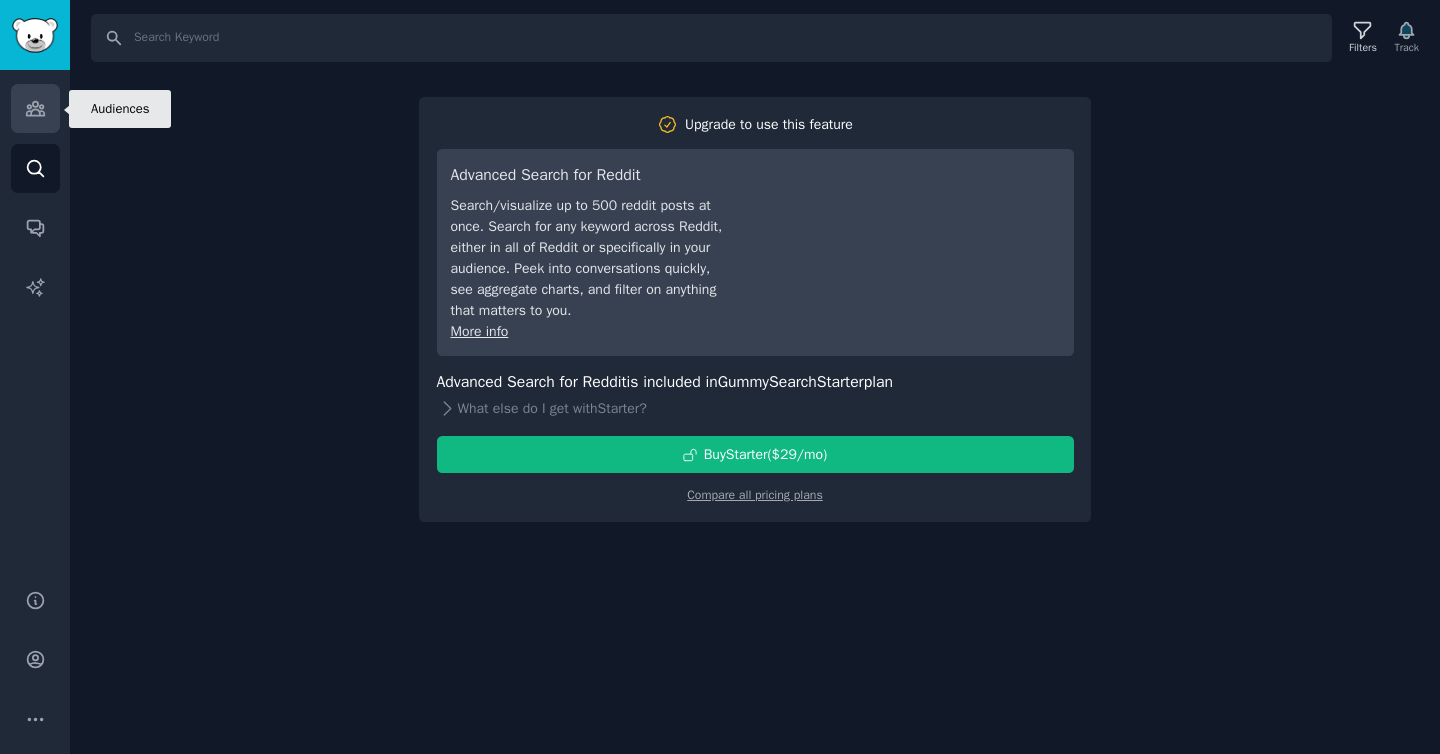 click 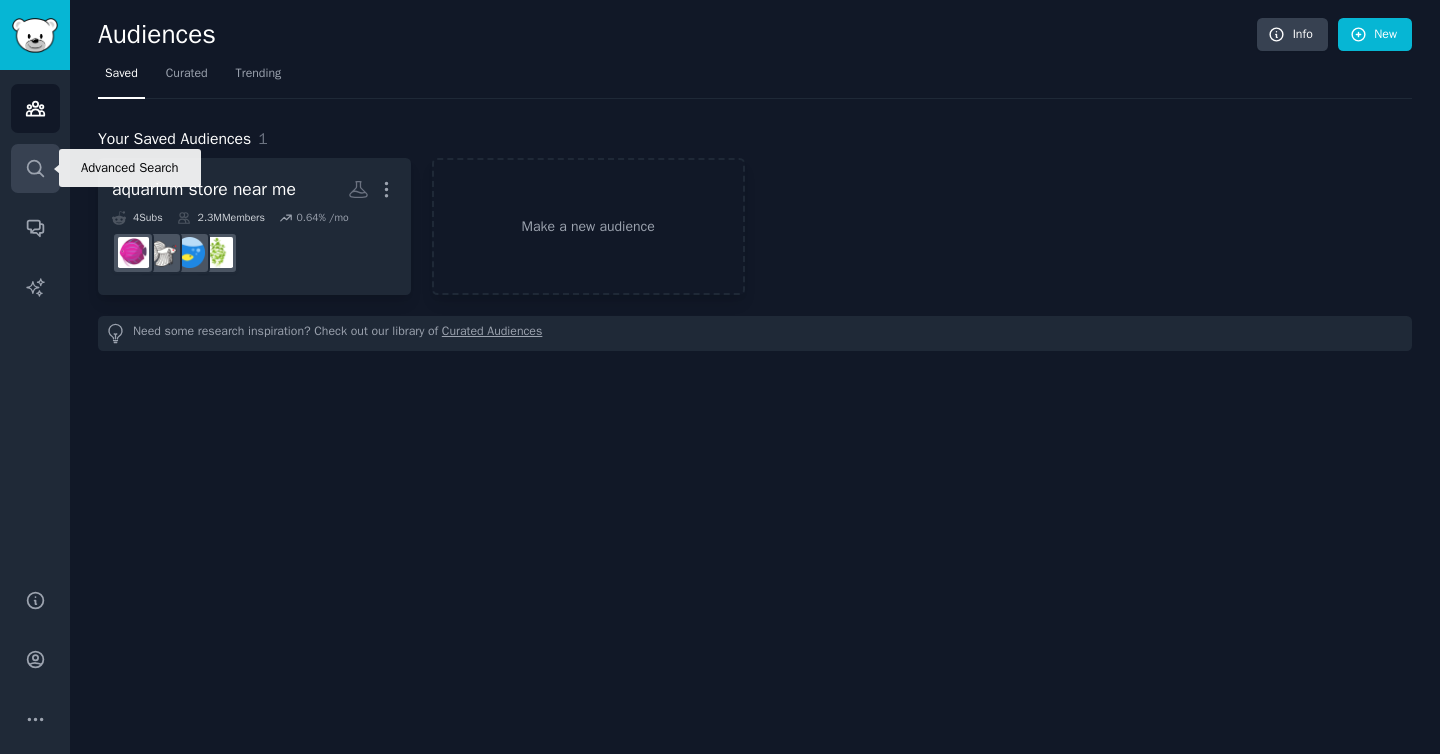 click 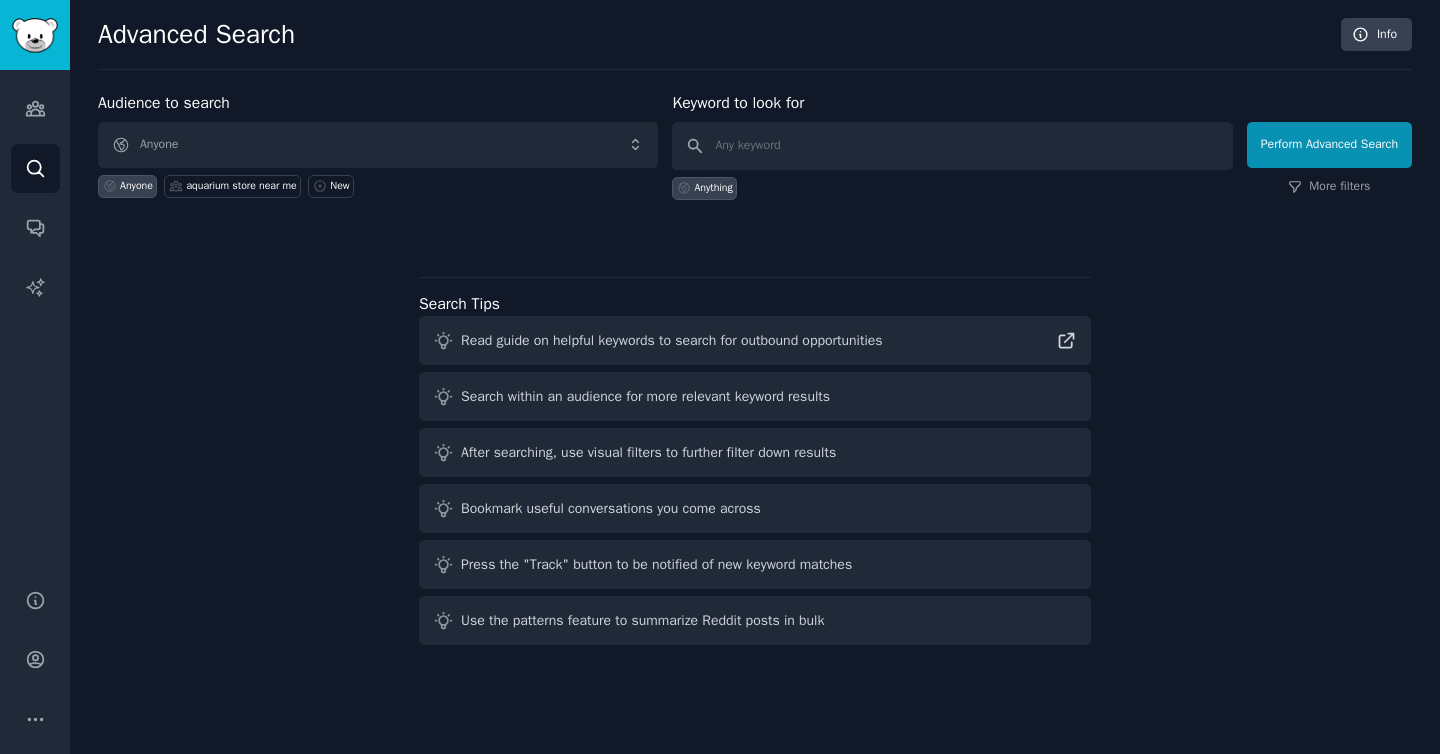 click on "Audiences Search Conversations AI Reports" at bounding box center (35, 317) 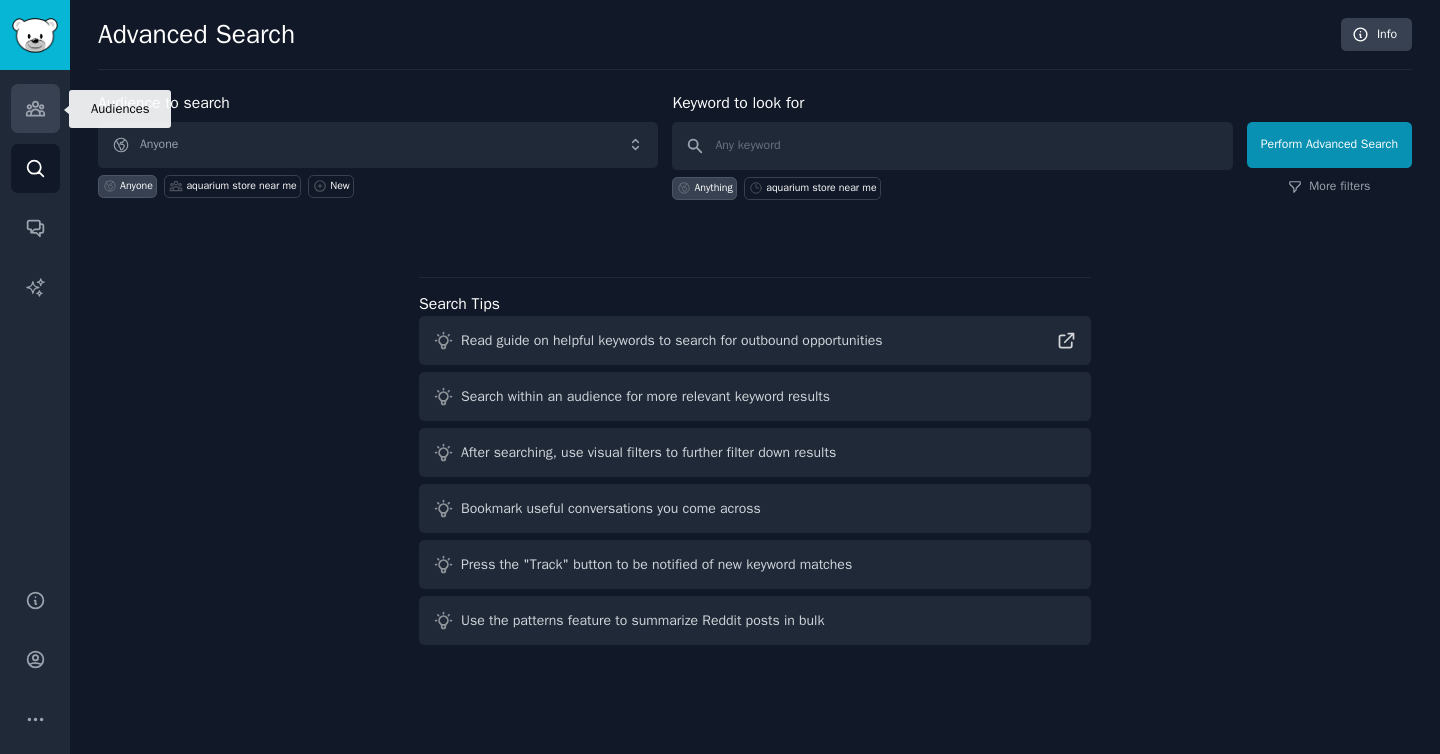 click 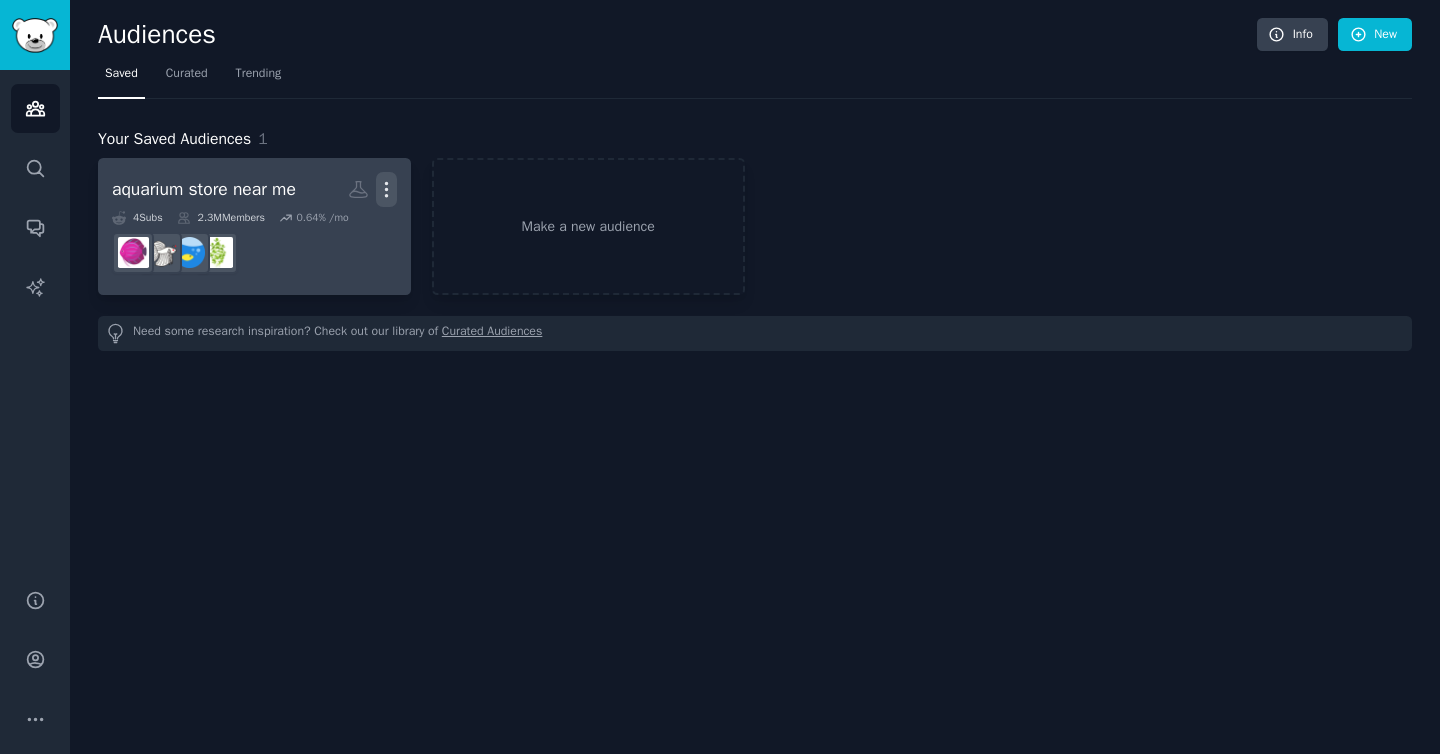 click 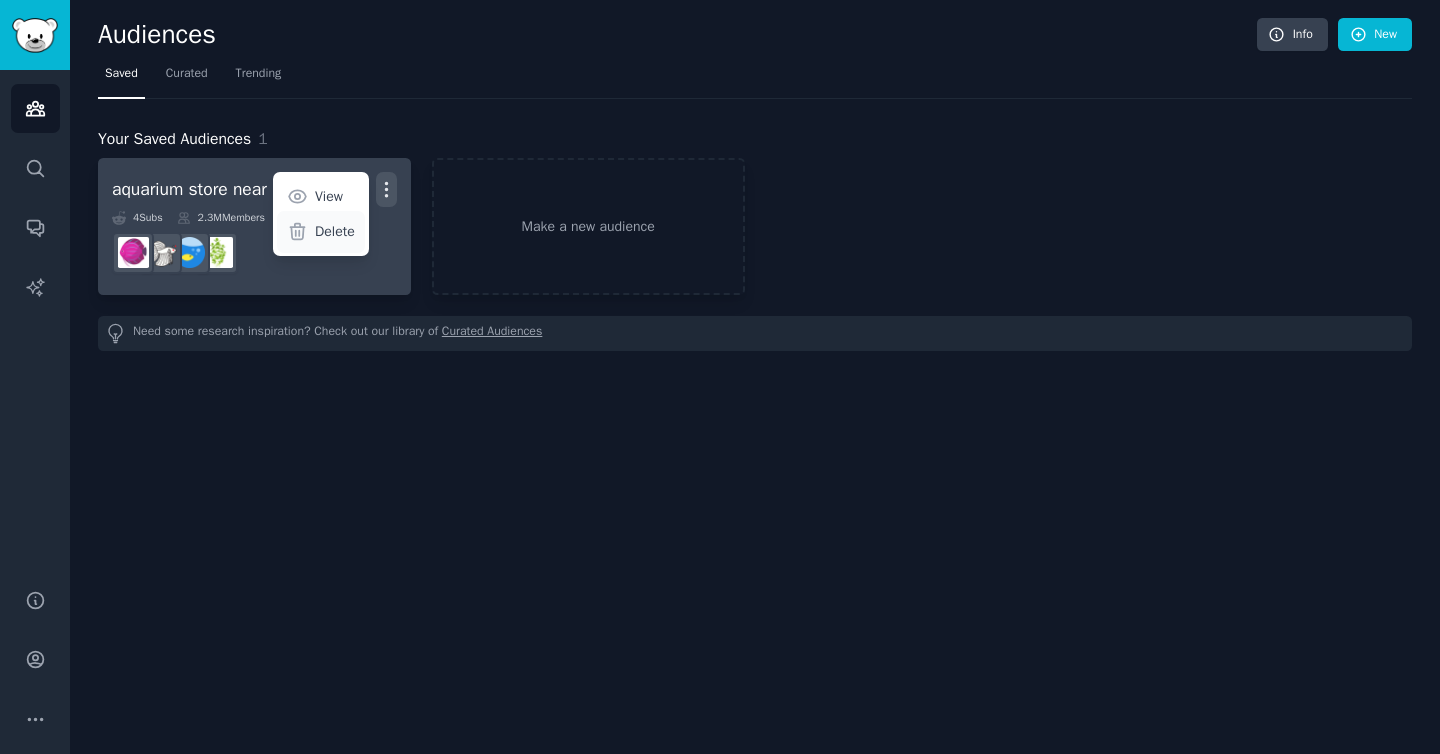 click on "Delete" at bounding box center [335, 231] 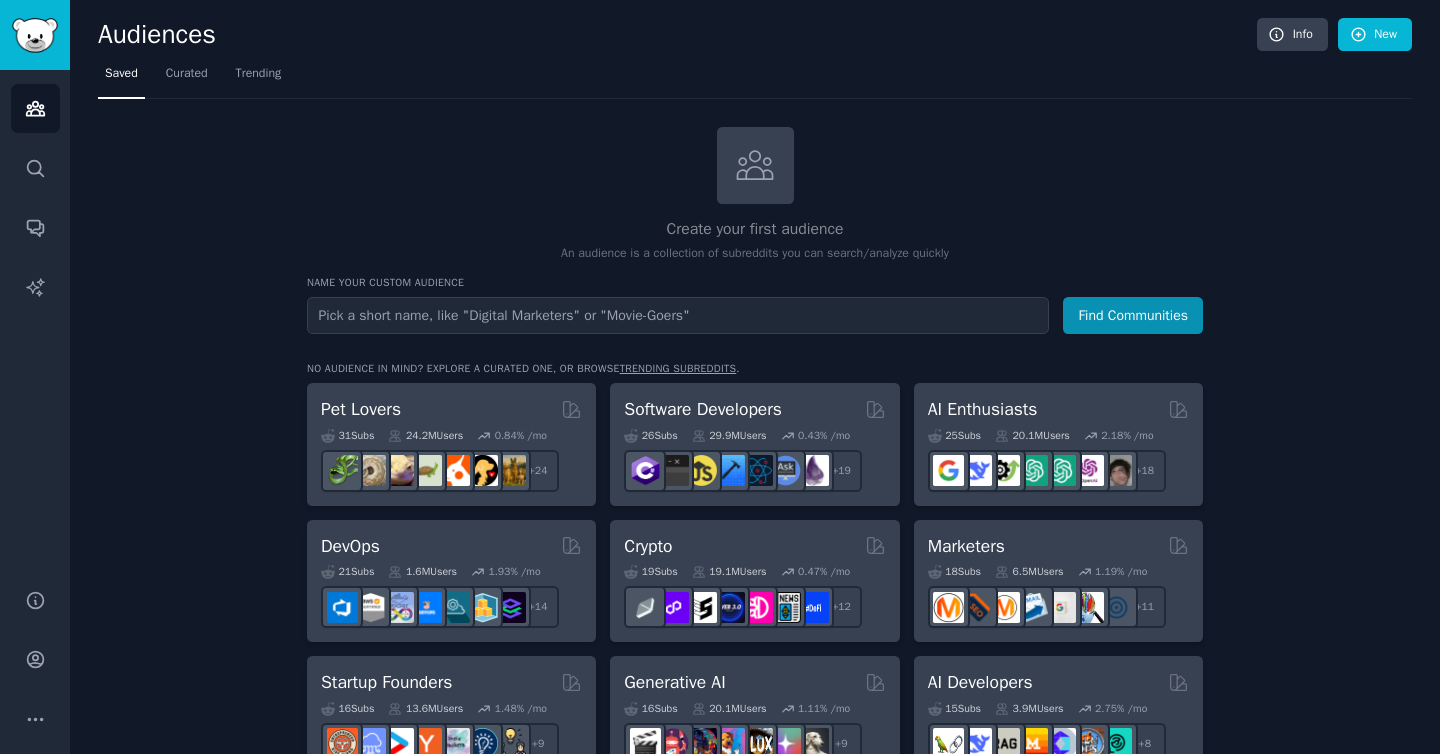 click at bounding box center (678, 315) 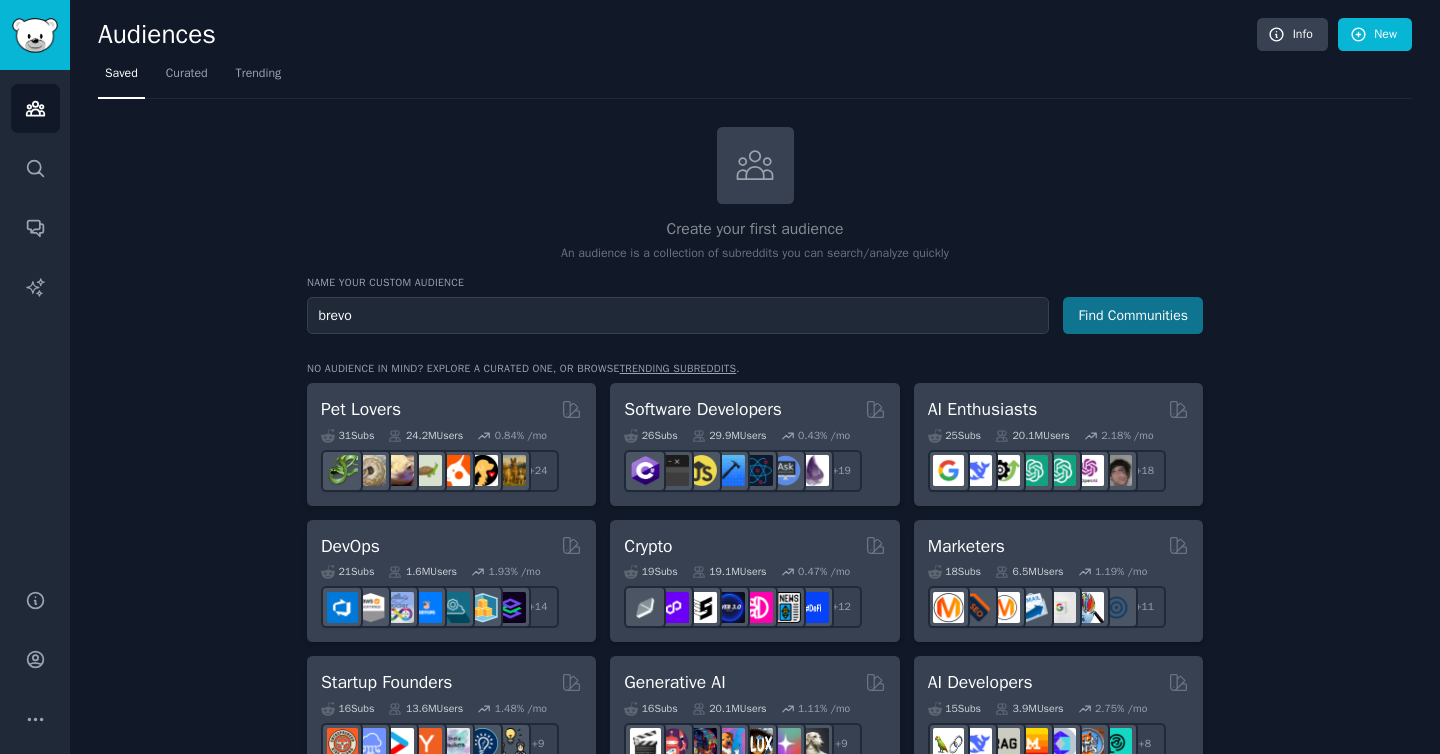 type on "brevo" 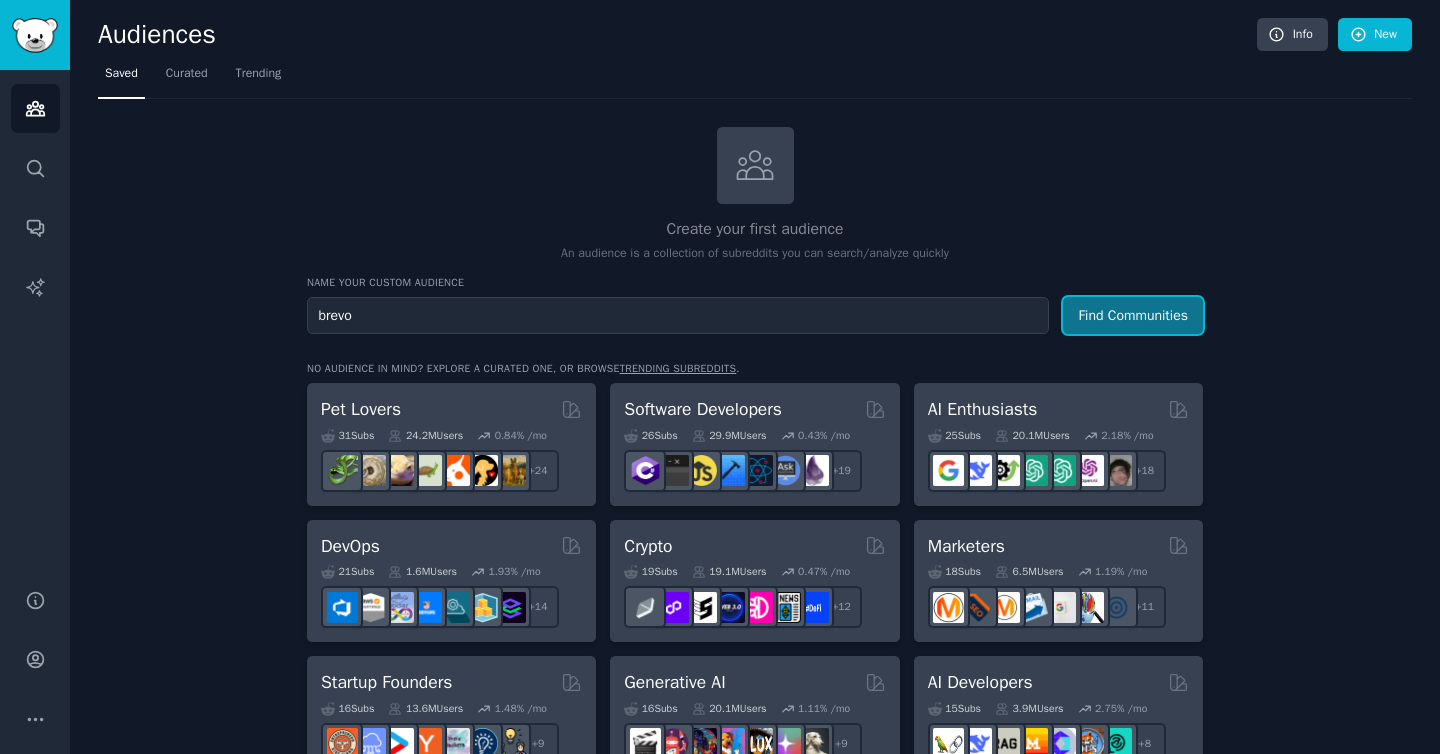 click on "Find Communities" at bounding box center (1133, 315) 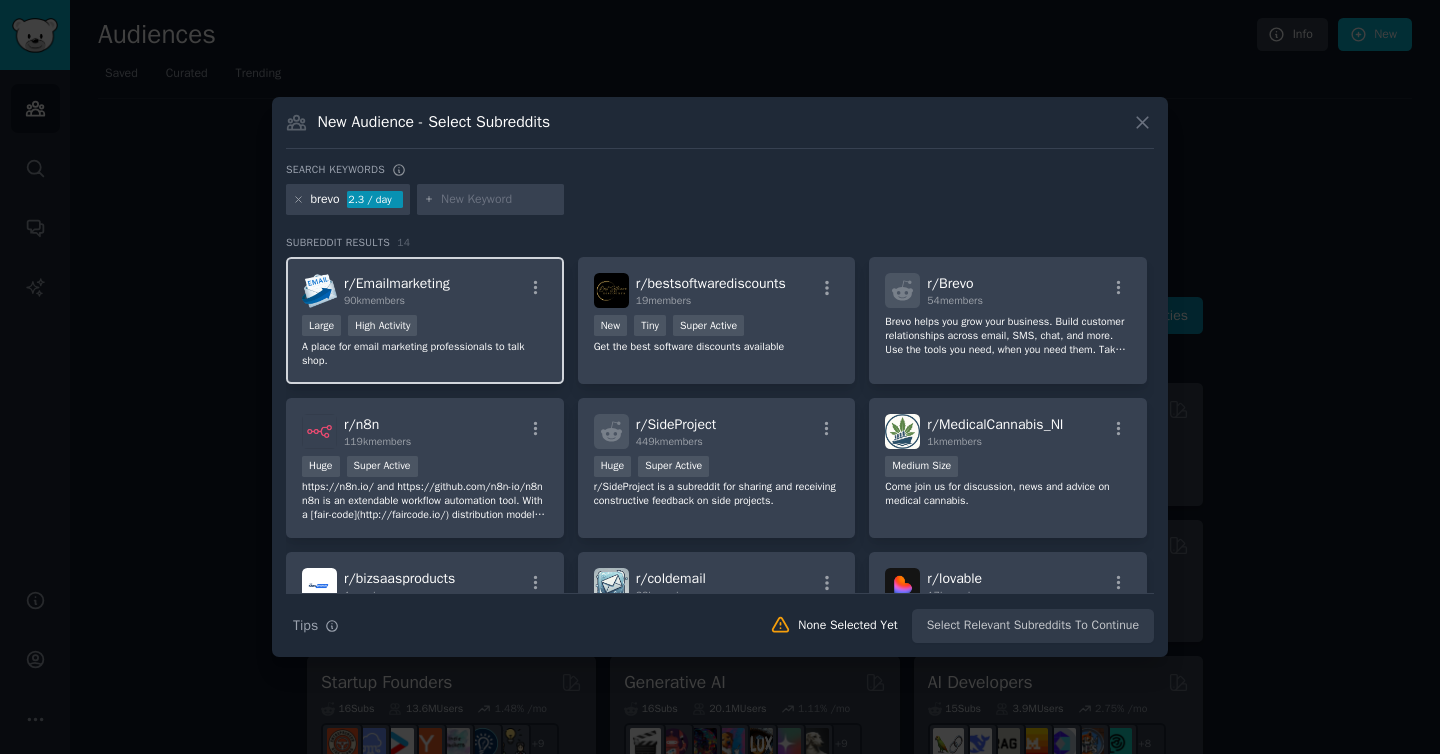 click on "r/ Emailmarketing 90k  members" at bounding box center [425, 290] 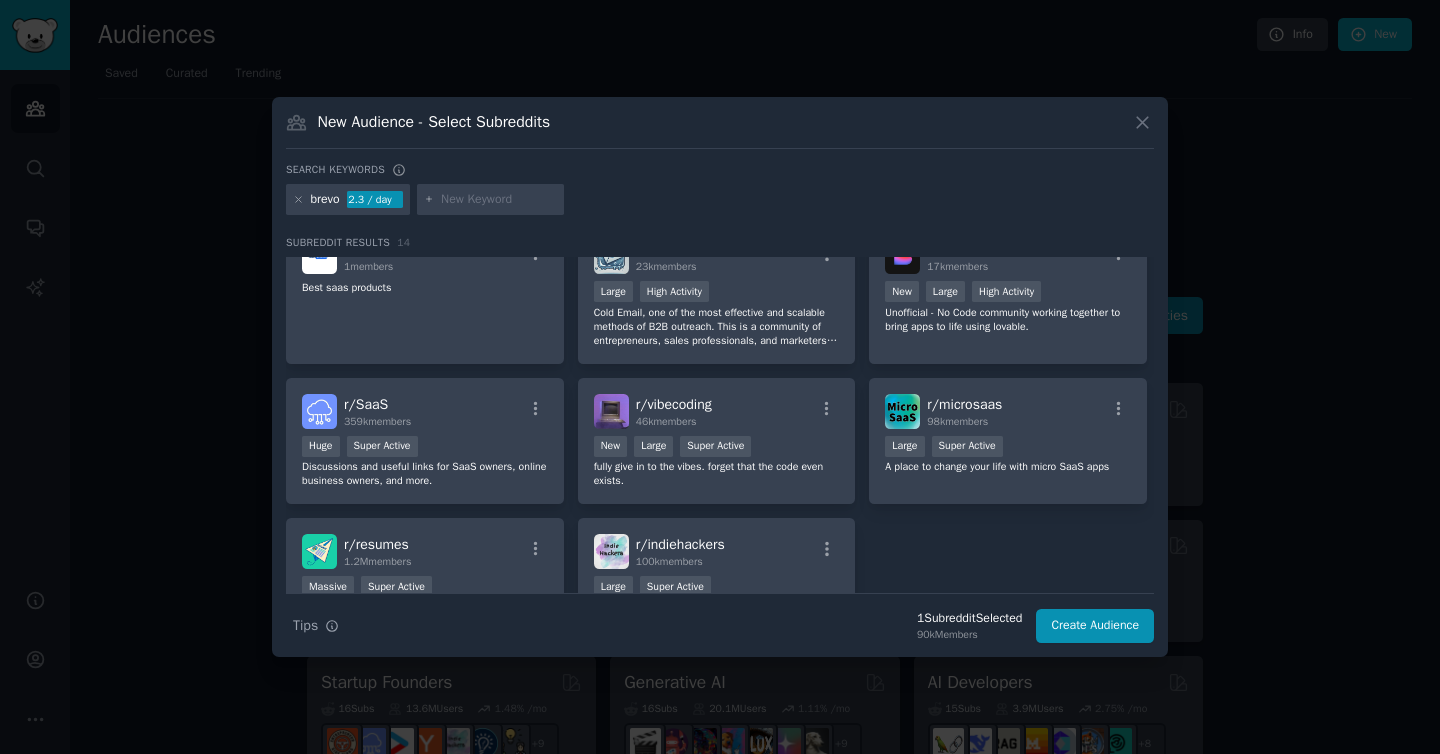 scroll, scrollTop: 464, scrollLeft: 0, axis: vertical 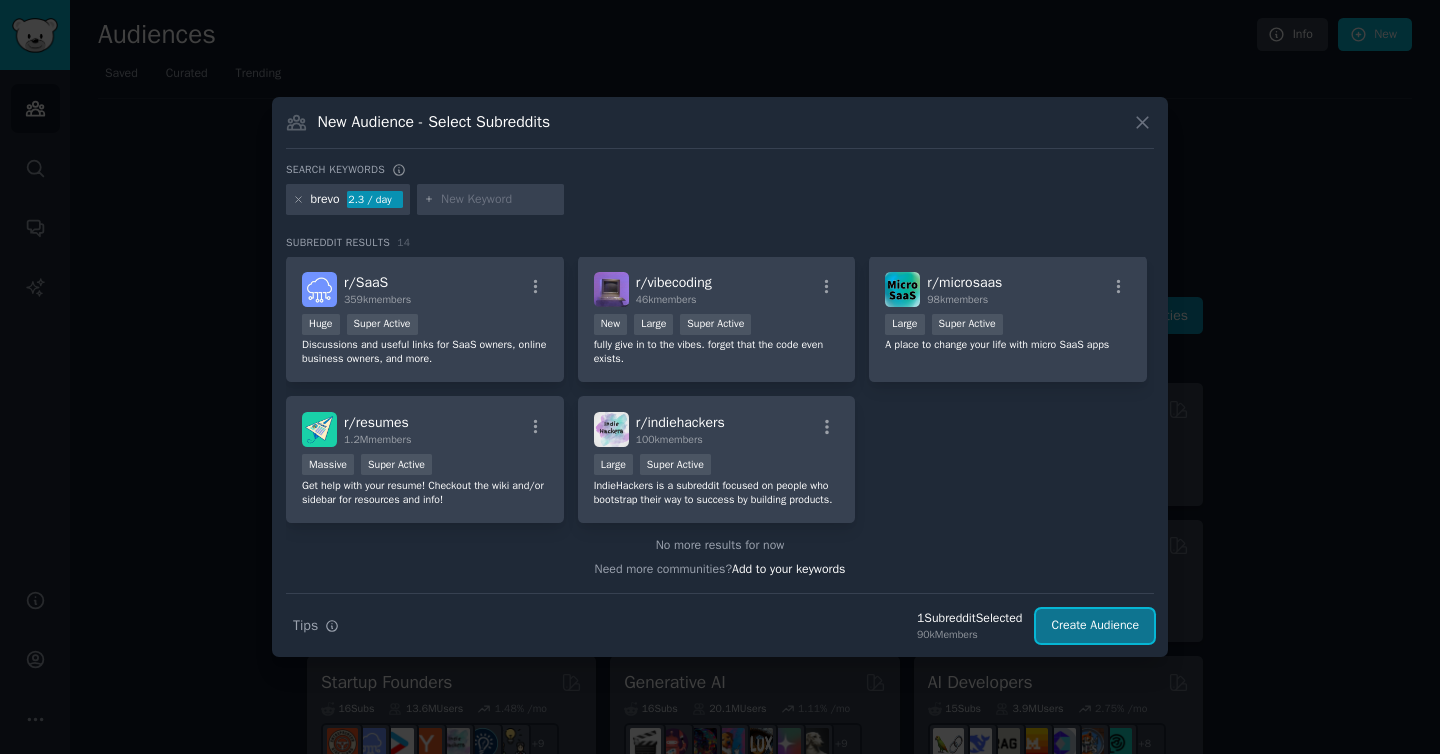click on "Create Audience" at bounding box center (1095, 626) 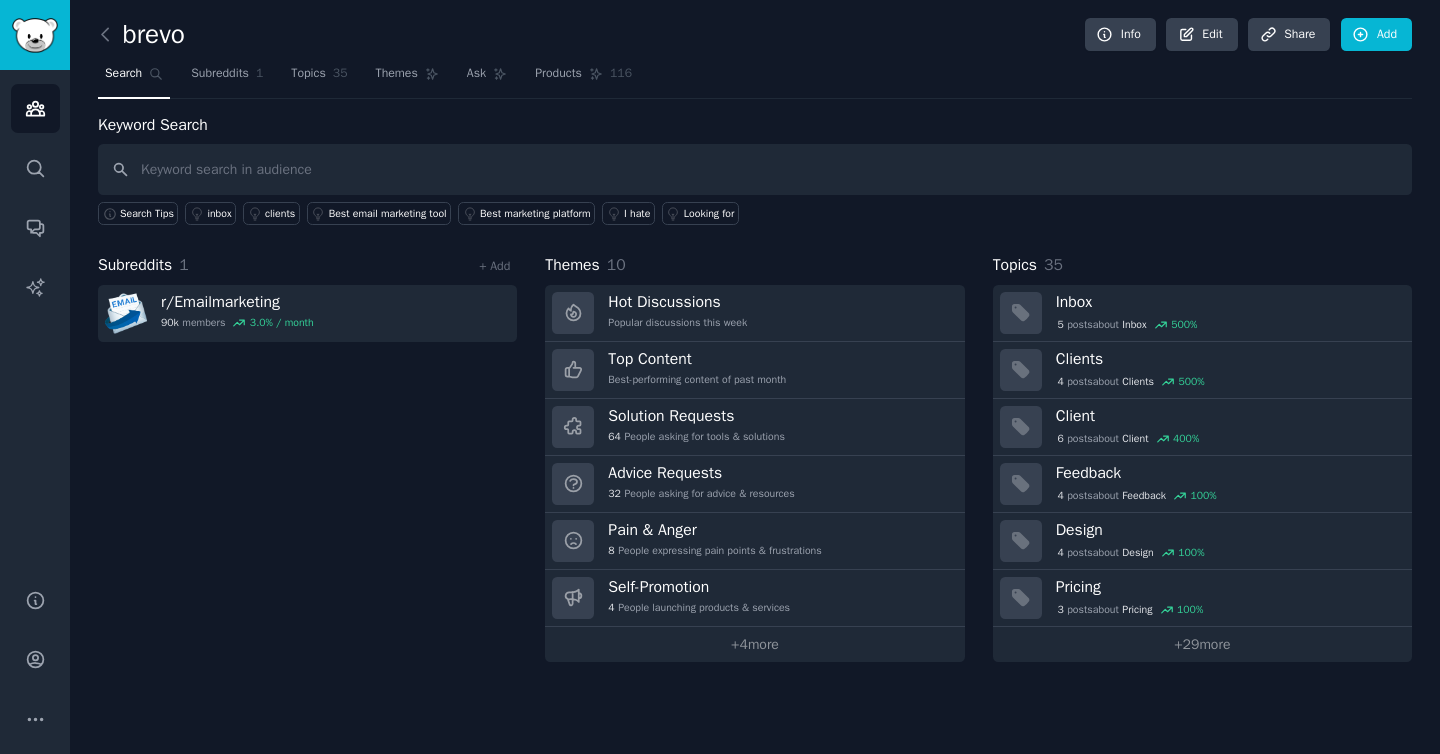 click at bounding box center (755, 169) 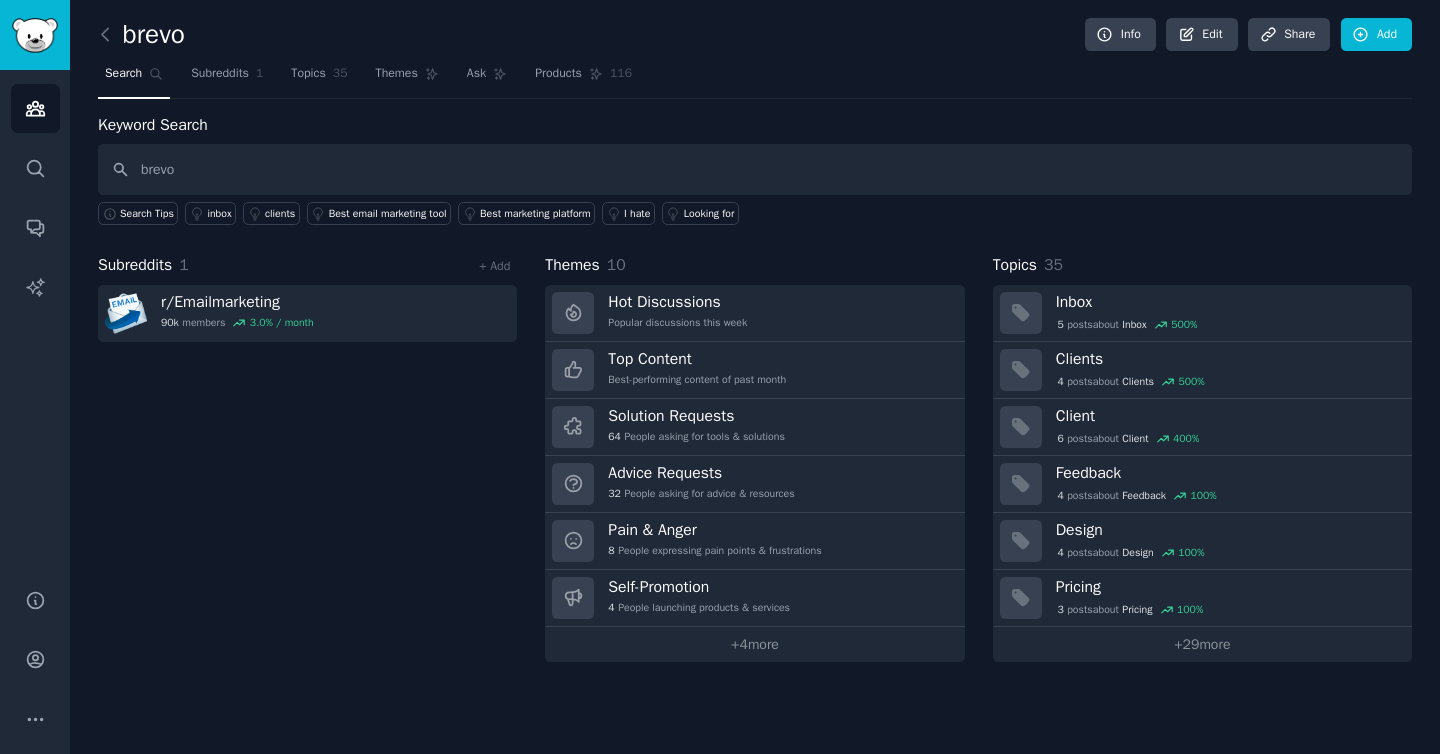 type on "brevo" 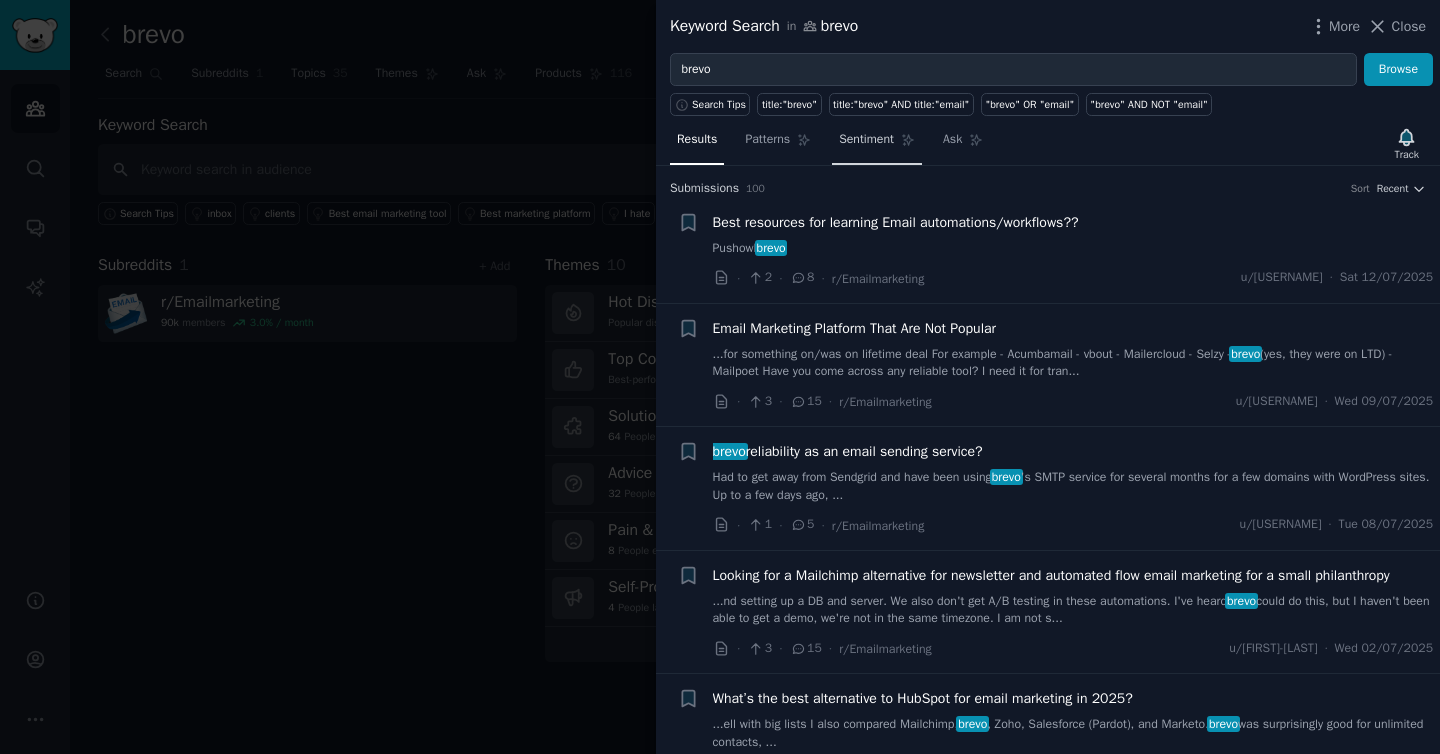 click on "Sentiment" at bounding box center [866, 140] 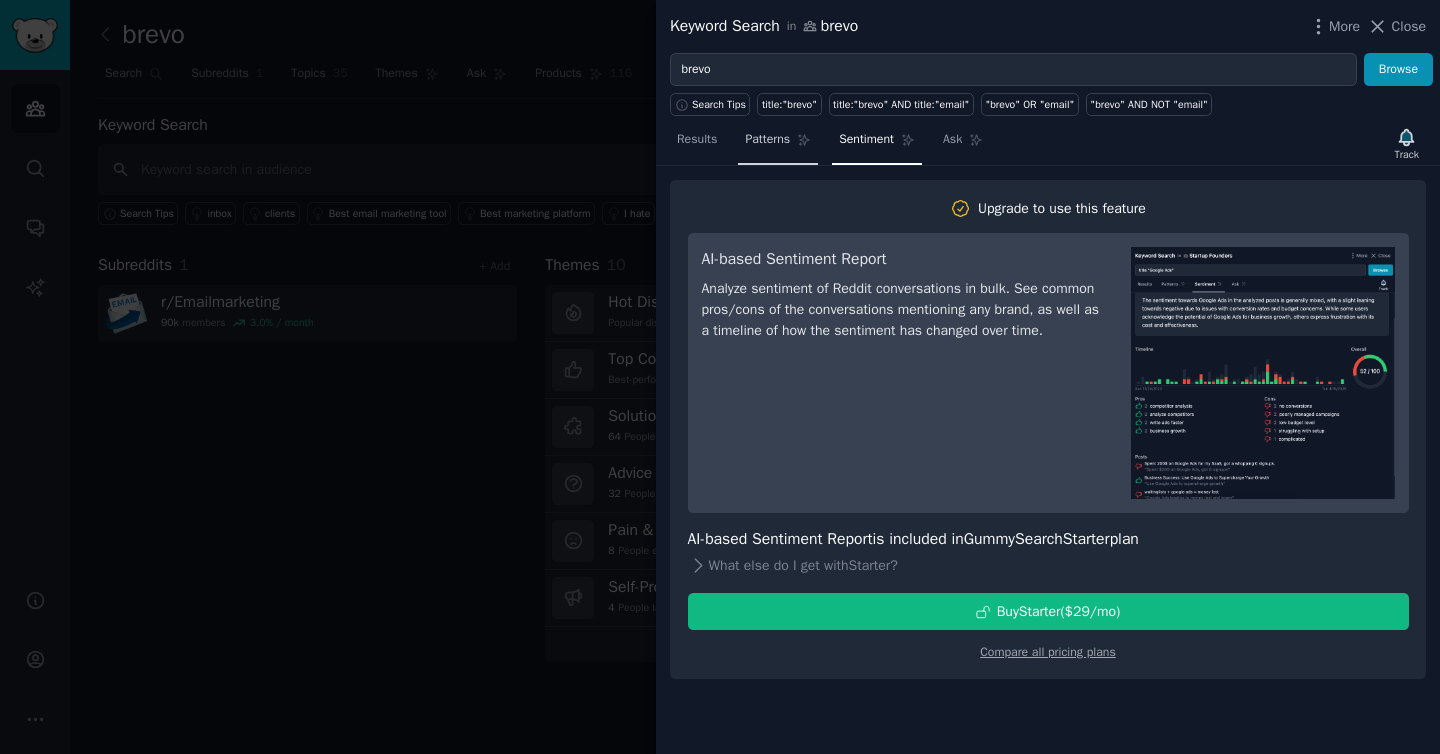click on "Patterns" at bounding box center [767, 140] 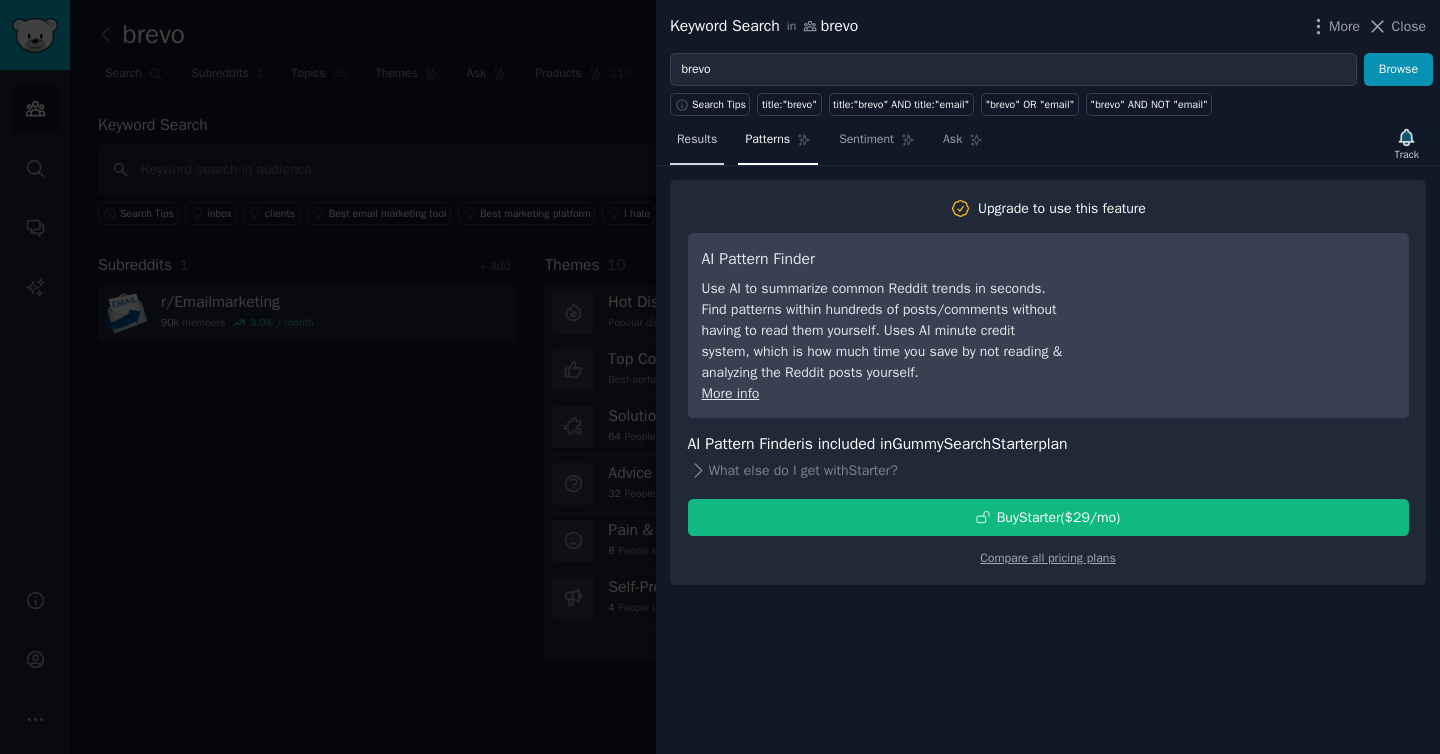 click on "Results" at bounding box center [697, 144] 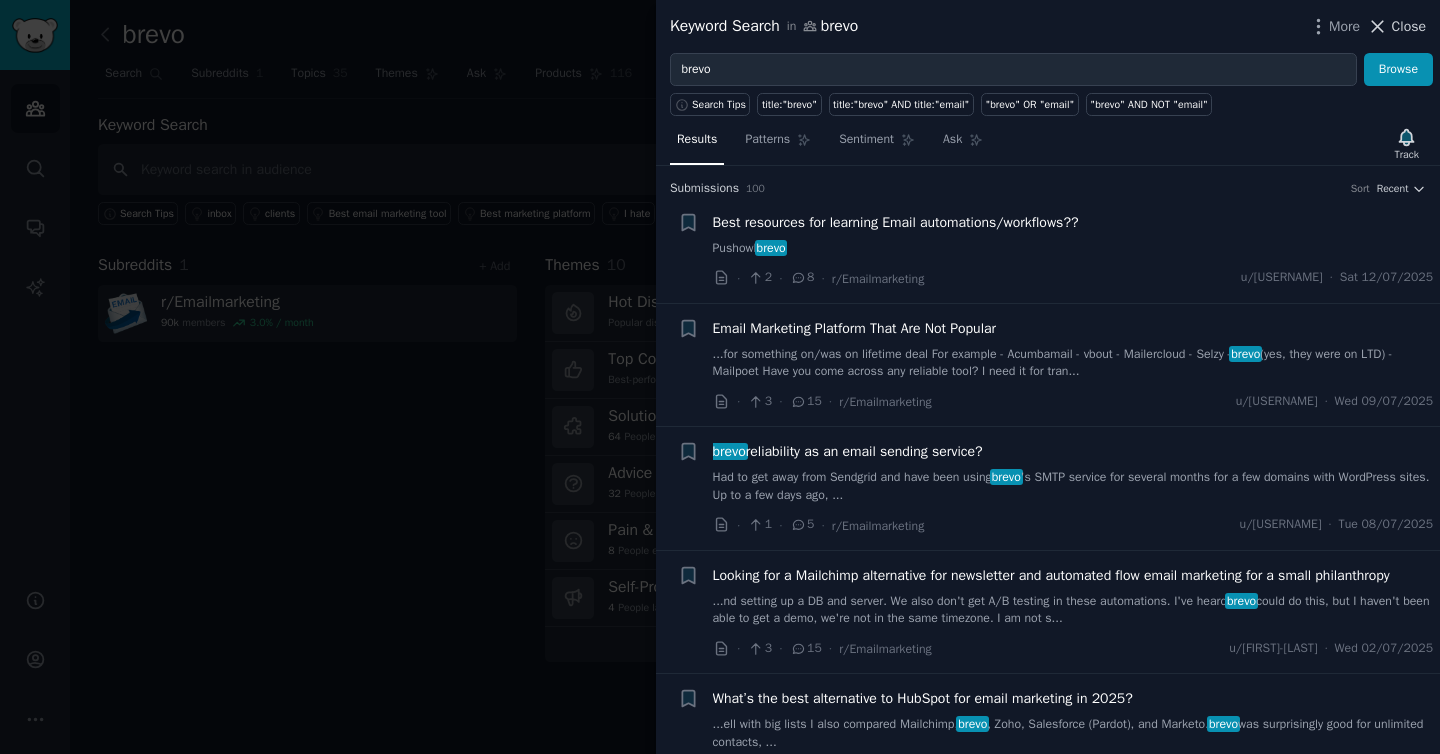 click on "Close" at bounding box center [1409, 26] 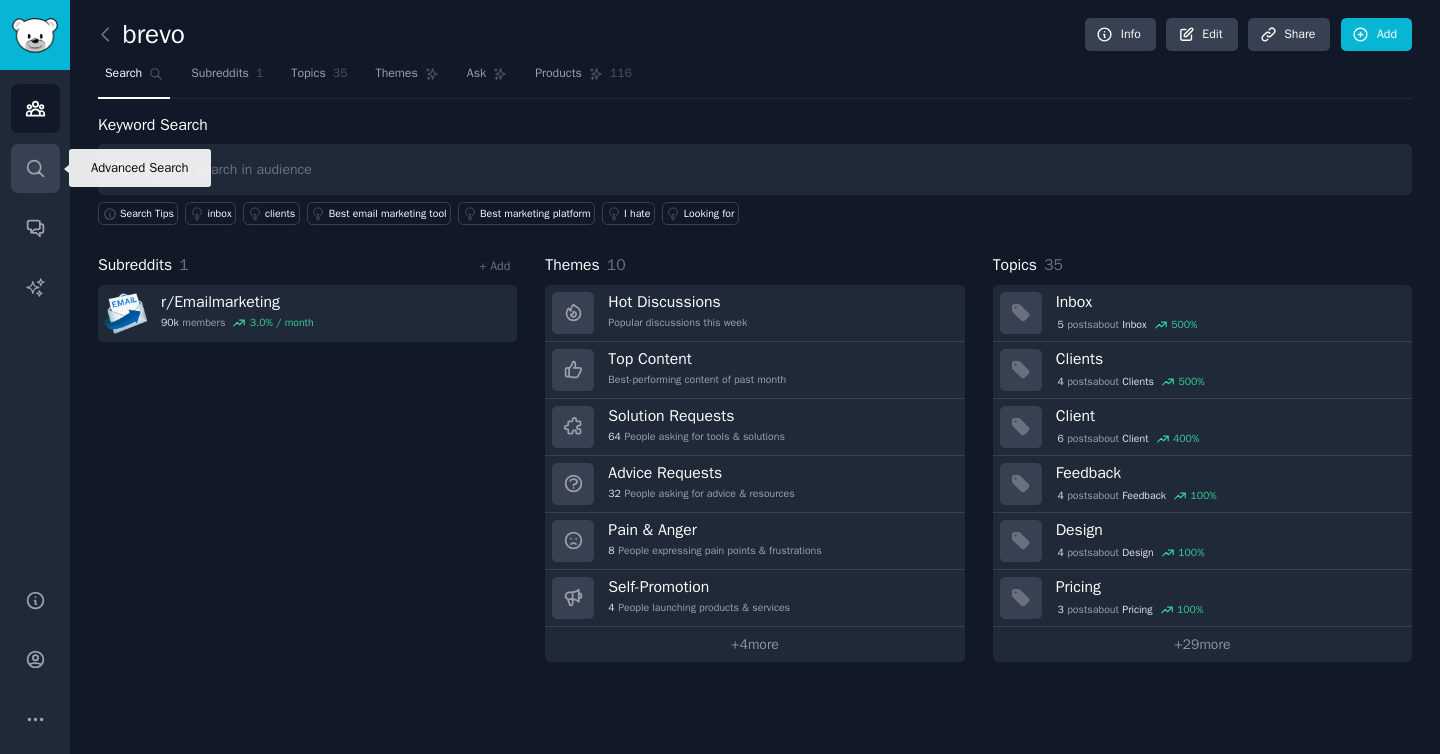 click 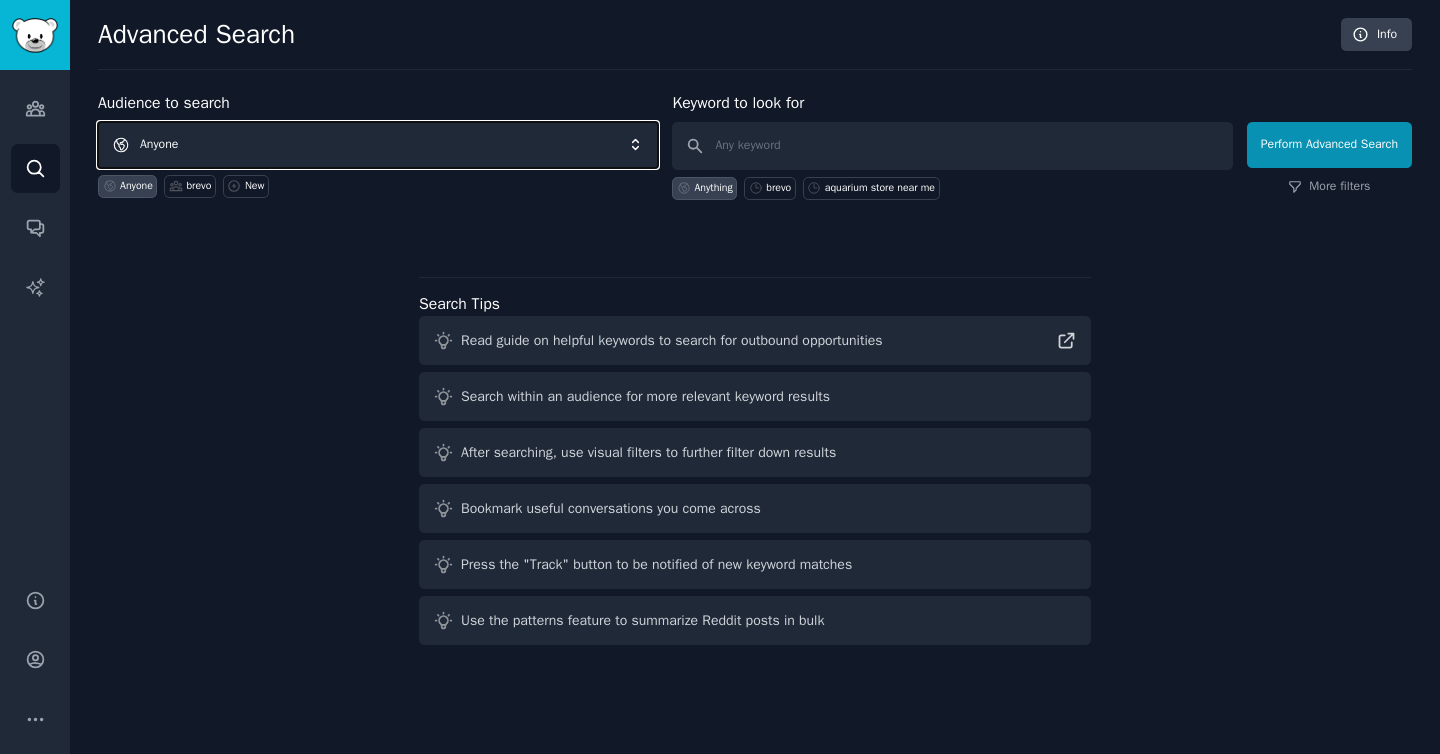 click on "Anyone" at bounding box center (378, 145) 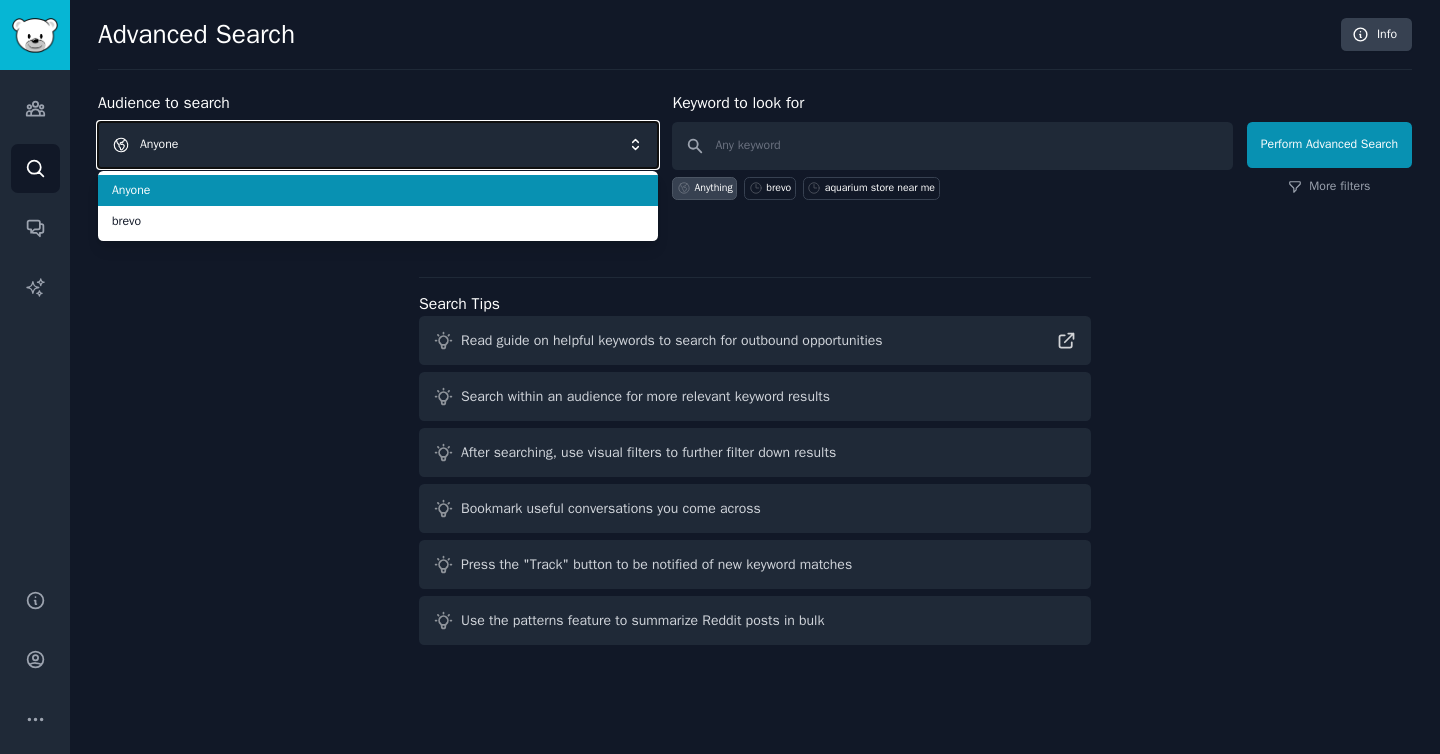 click on "Anyone" at bounding box center [378, 145] 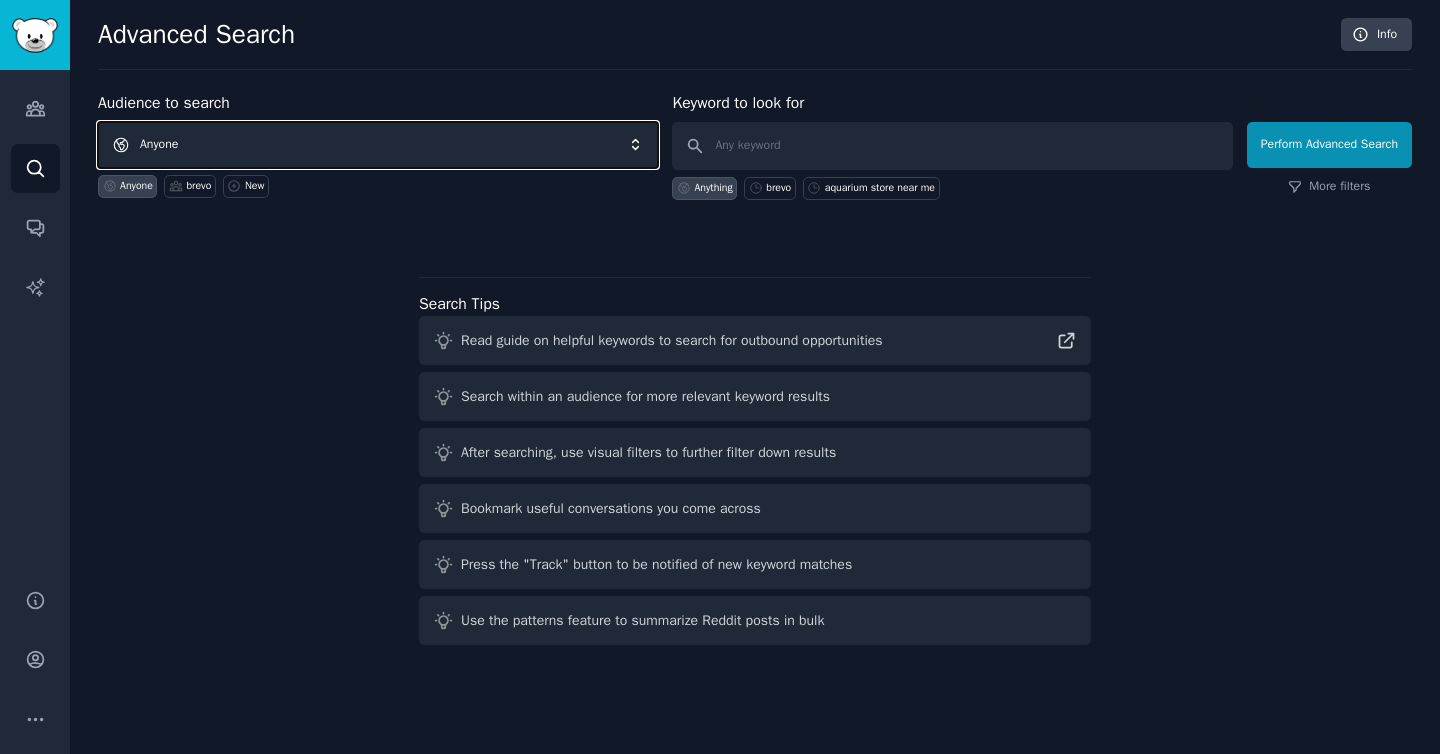 click on "Anyone" at bounding box center [378, 145] 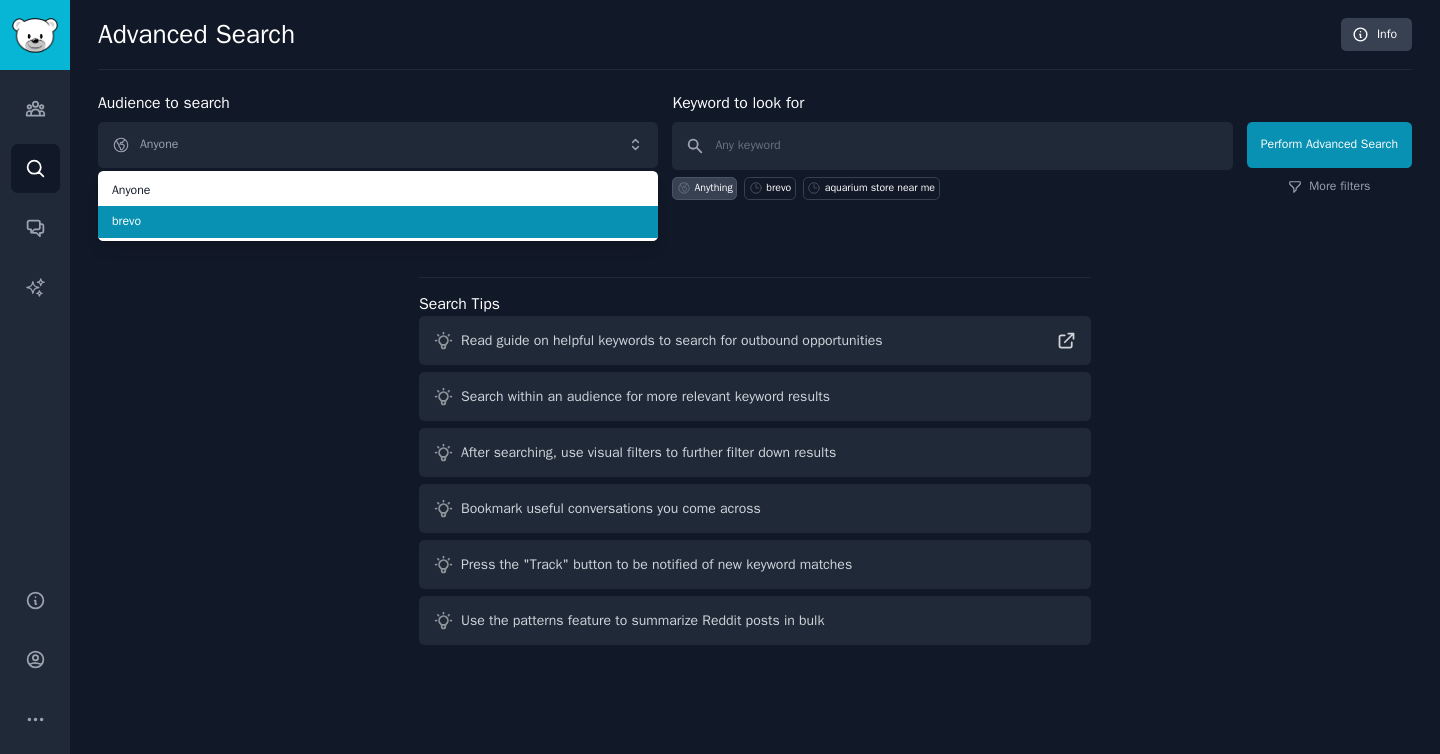 click on "brevo" at bounding box center [378, 222] 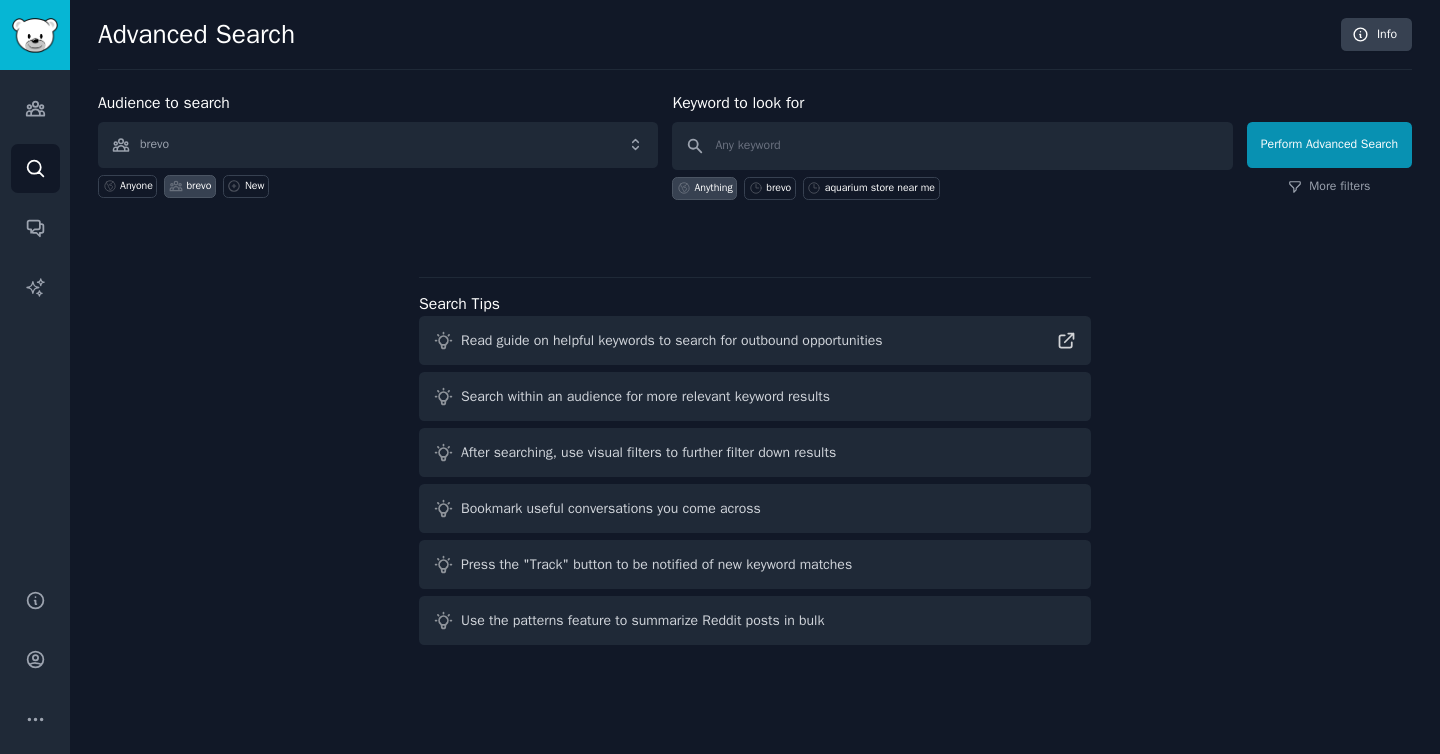 click on "Audience to search brevo Anyone brevo New Keyword to look for Anything brevo aquarium store near me   Perform Advanced Search More filters Search Tips Read guide on helpful keywords to search for outbound opportunities Search within an audience for more relevant keyword results After searching, use visual filters to further filter down results Bookmark useful conversations you come across Press the "Track" button to be notified of new keyword matches Use the patterns feature to summarize Reddit posts in bulk" at bounding box center [755, 372] 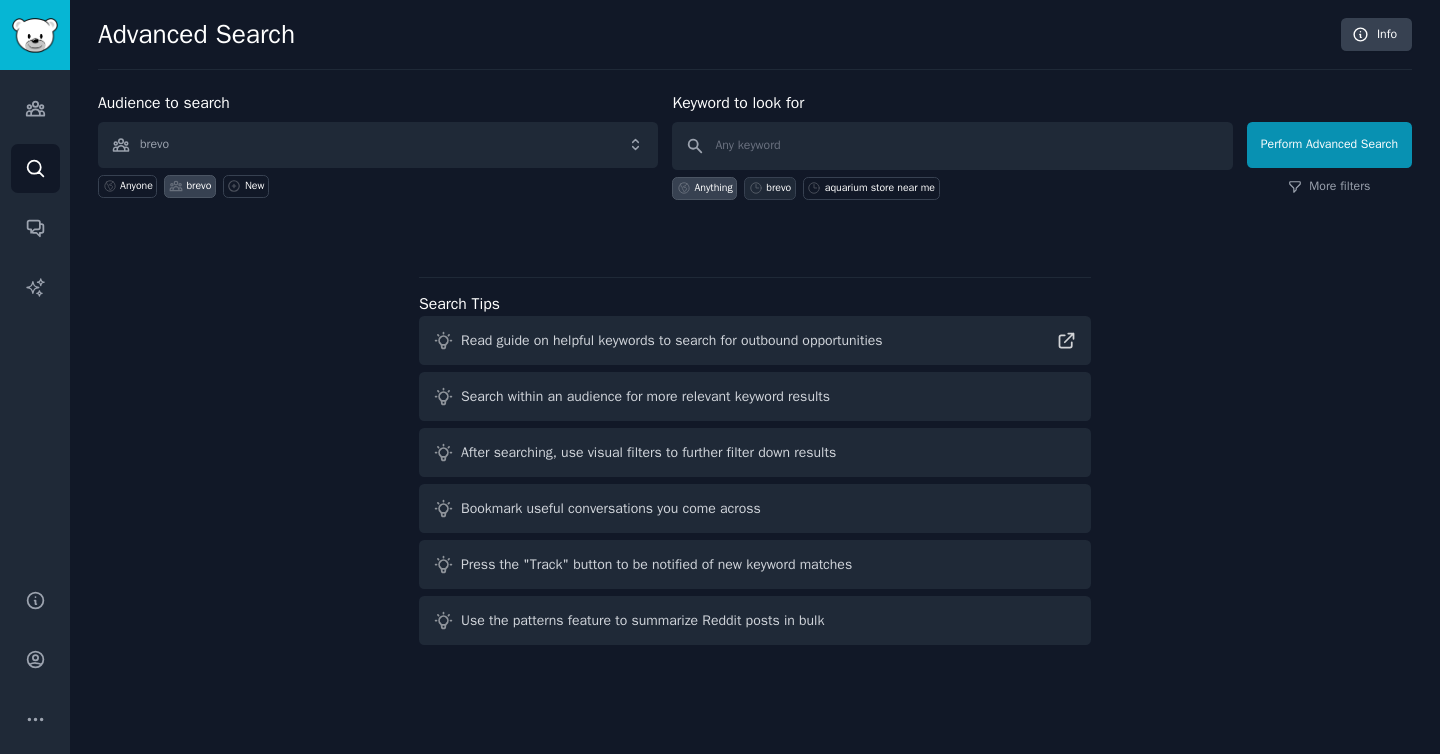 click on "brevo" at bounding box center [778, 188] 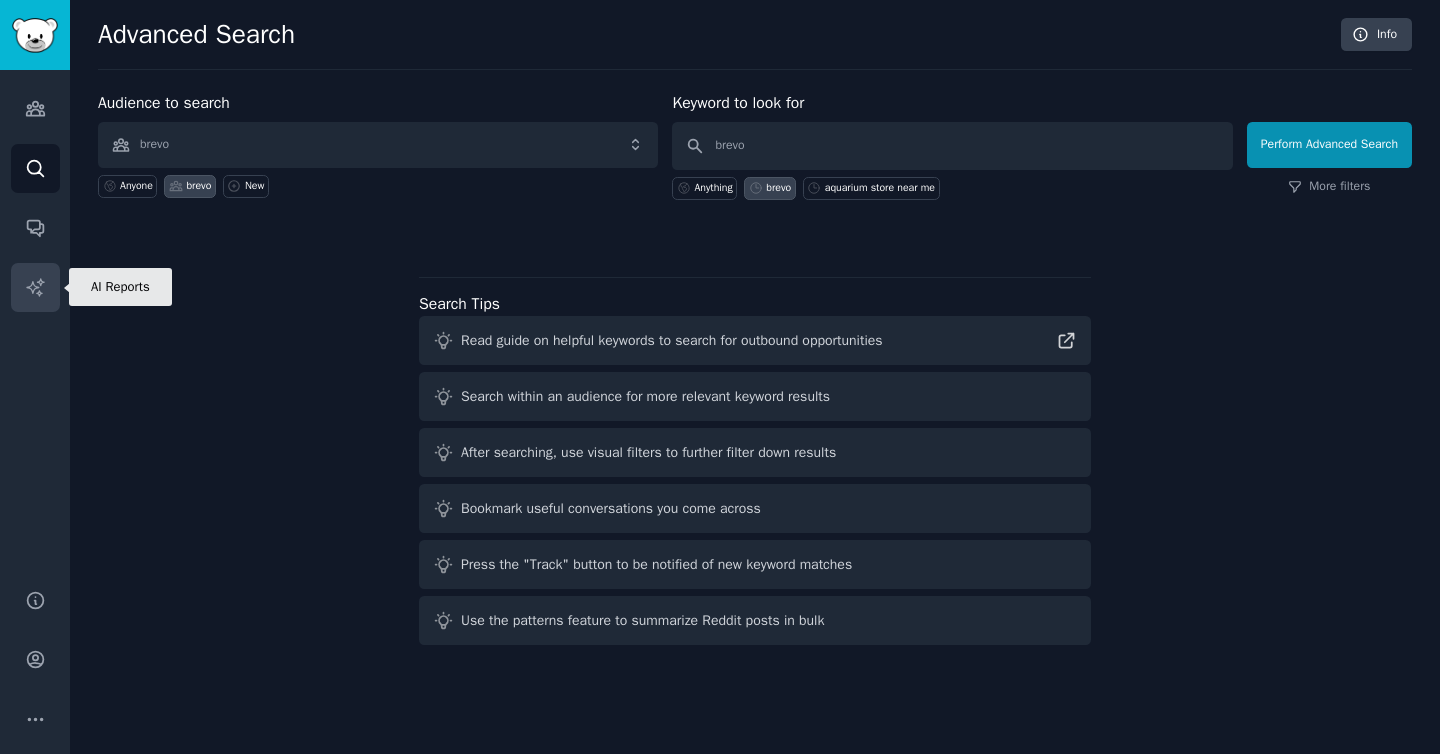 click 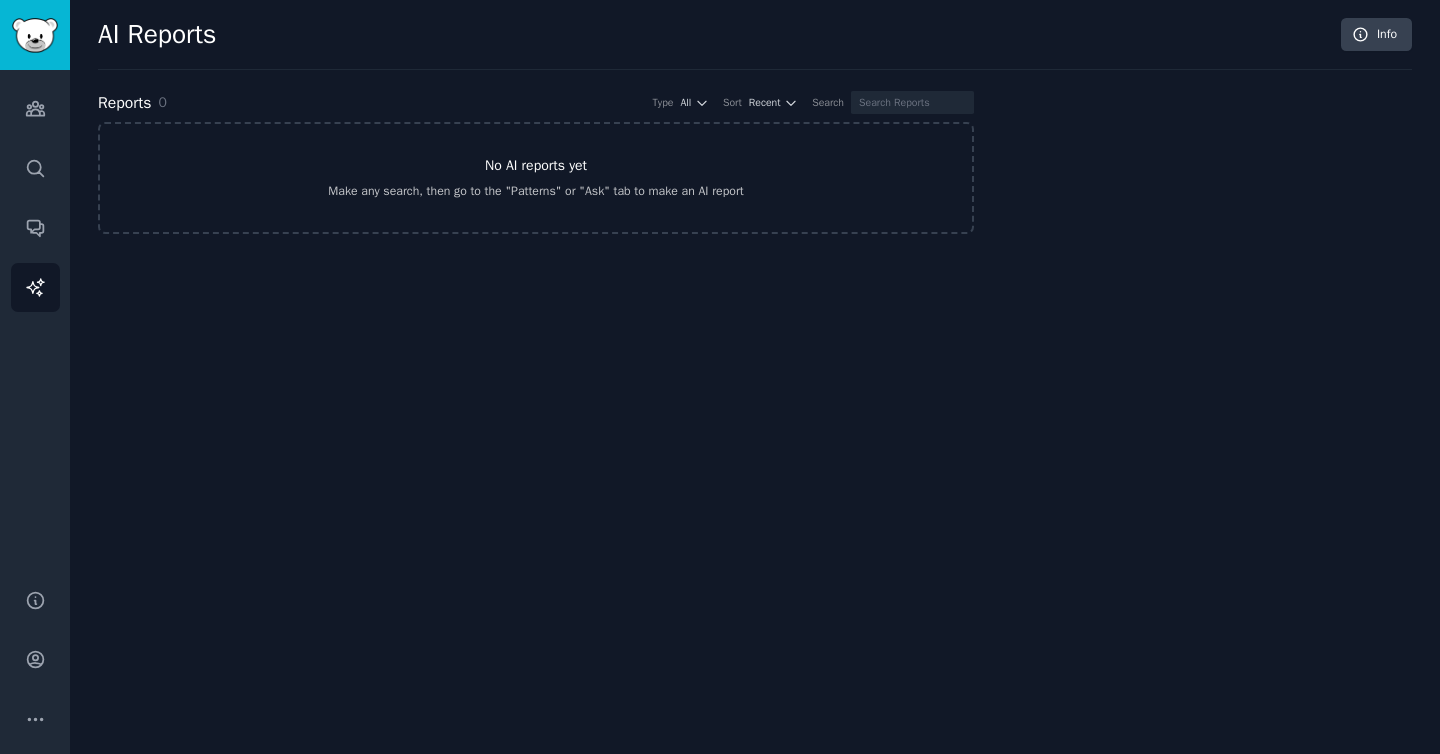 click on "Make any search, then go to the "Patterns" or "Ask" tab to make an AI report" at bounding box center [535, 192] 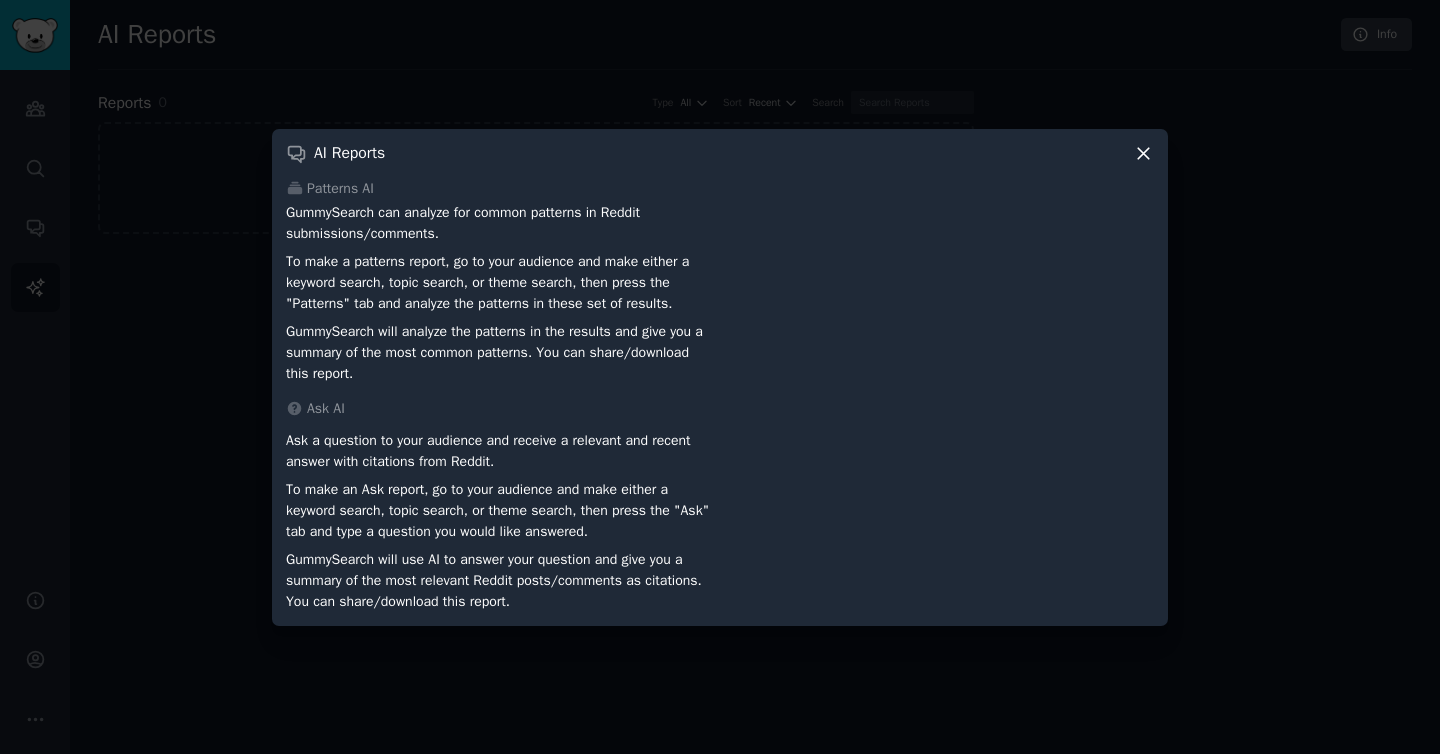 click 